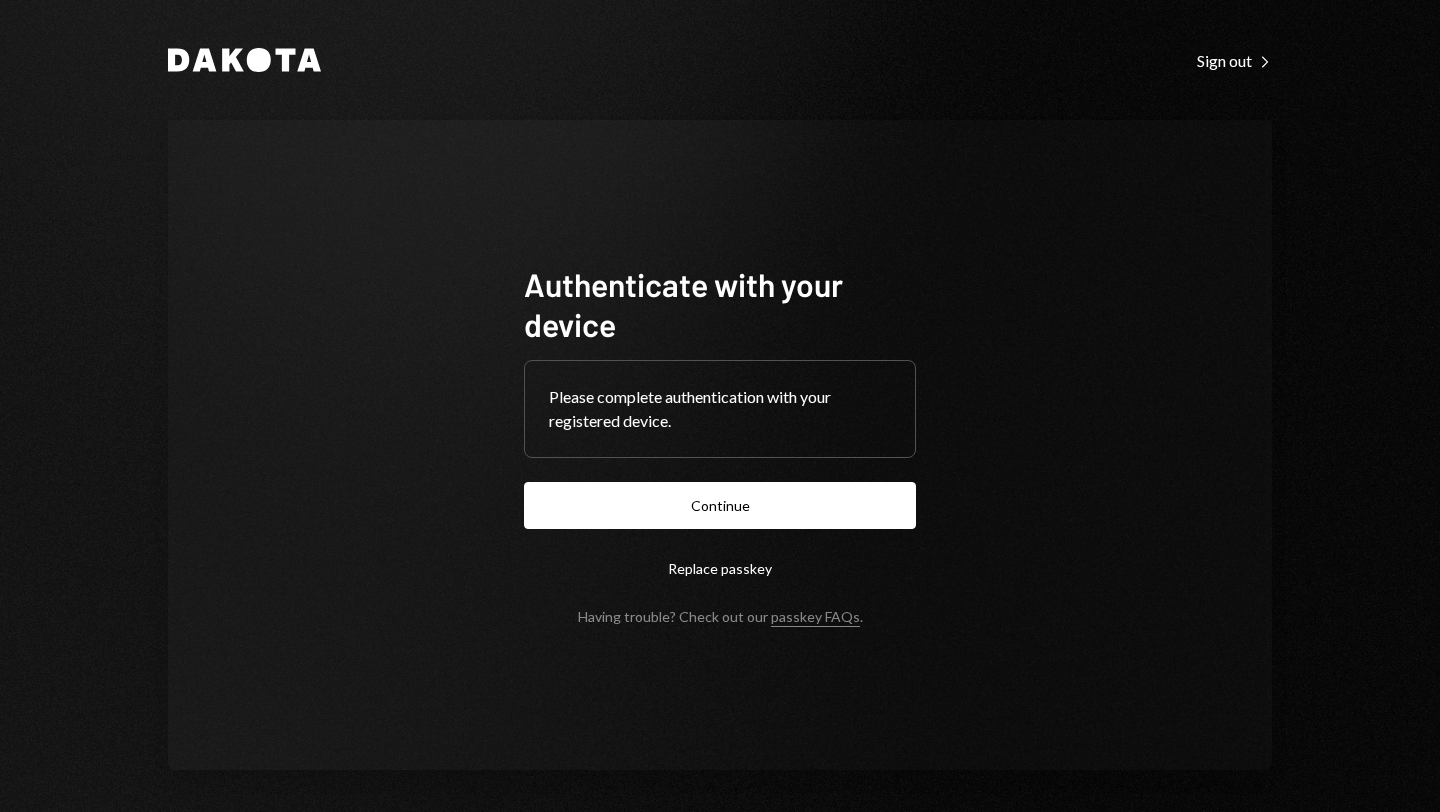 scroll, scrollTop: 0, scrollLeft: 0, axis: both 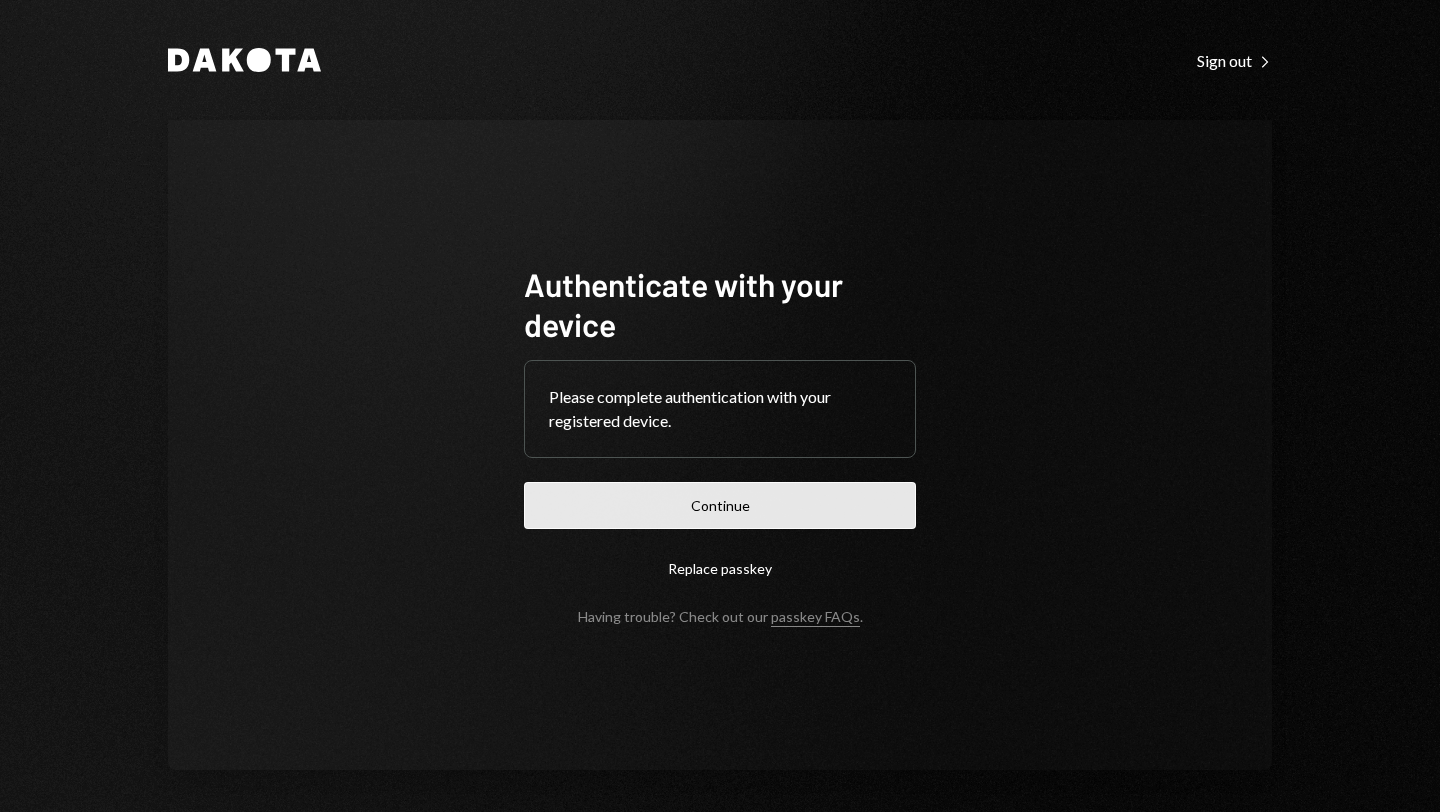 click on "Continue" at bounding box center (720, 505) 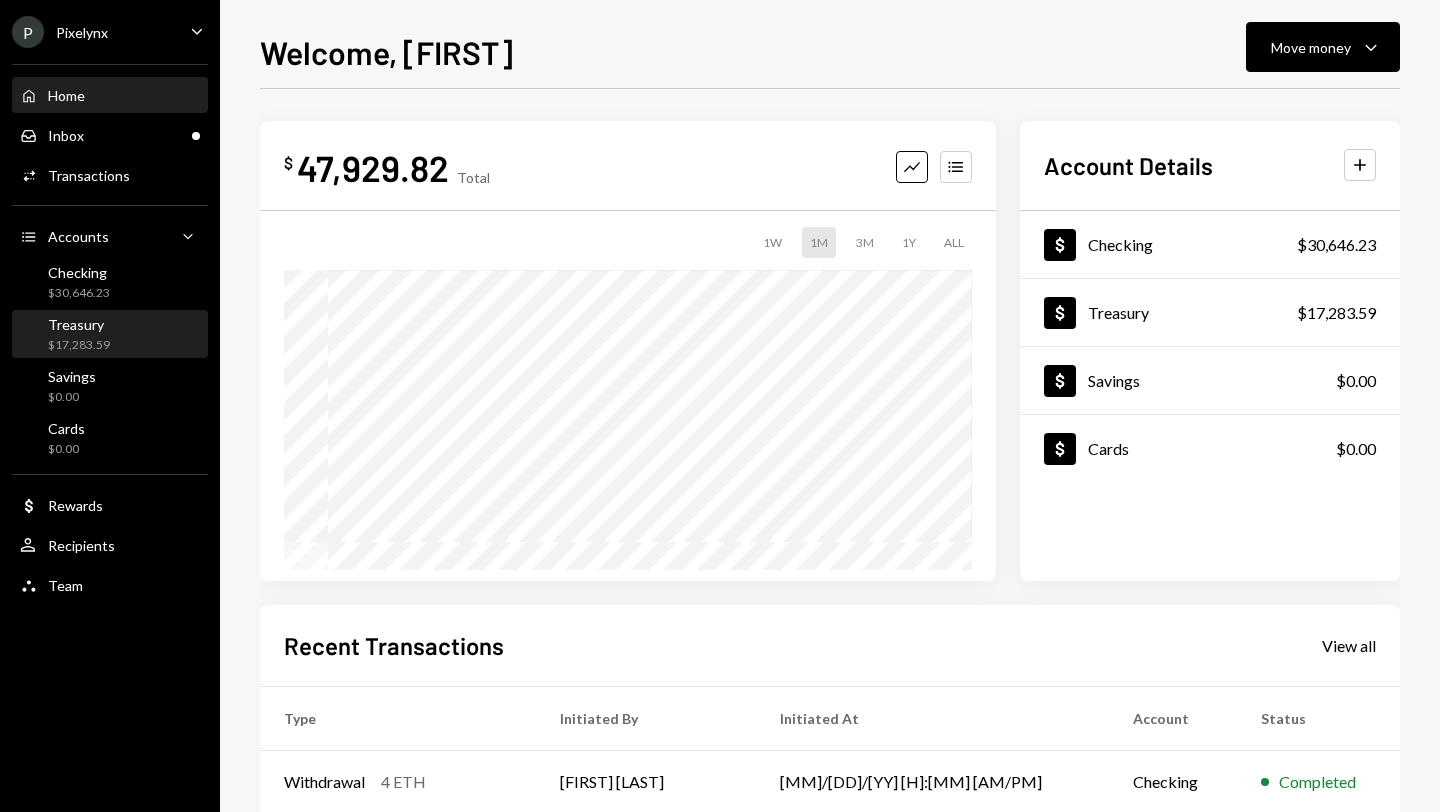 click on "Treasury" at bounding box center [79, 324] 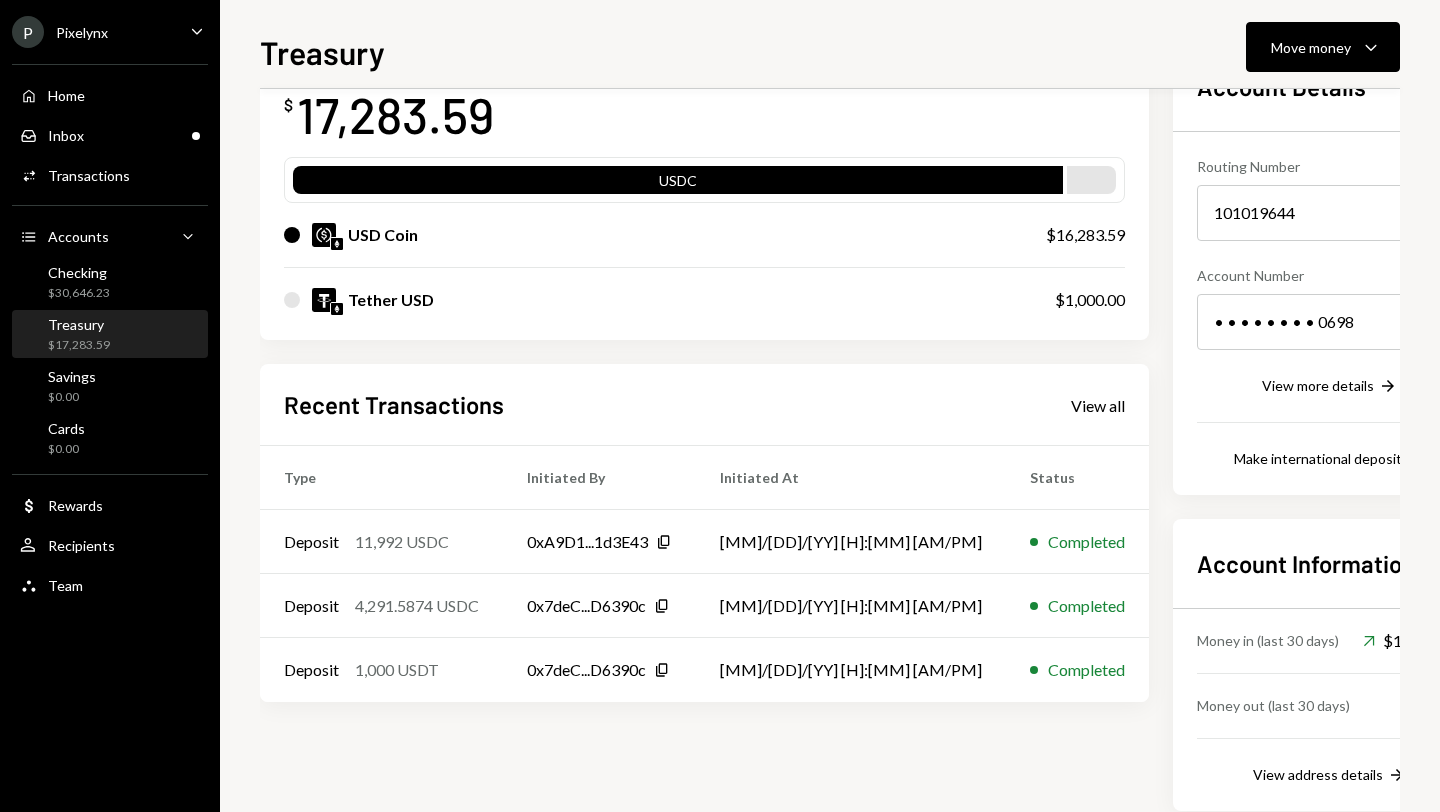 scroll, scrollTop: 46, scrollLeft: 0, axis: vertical 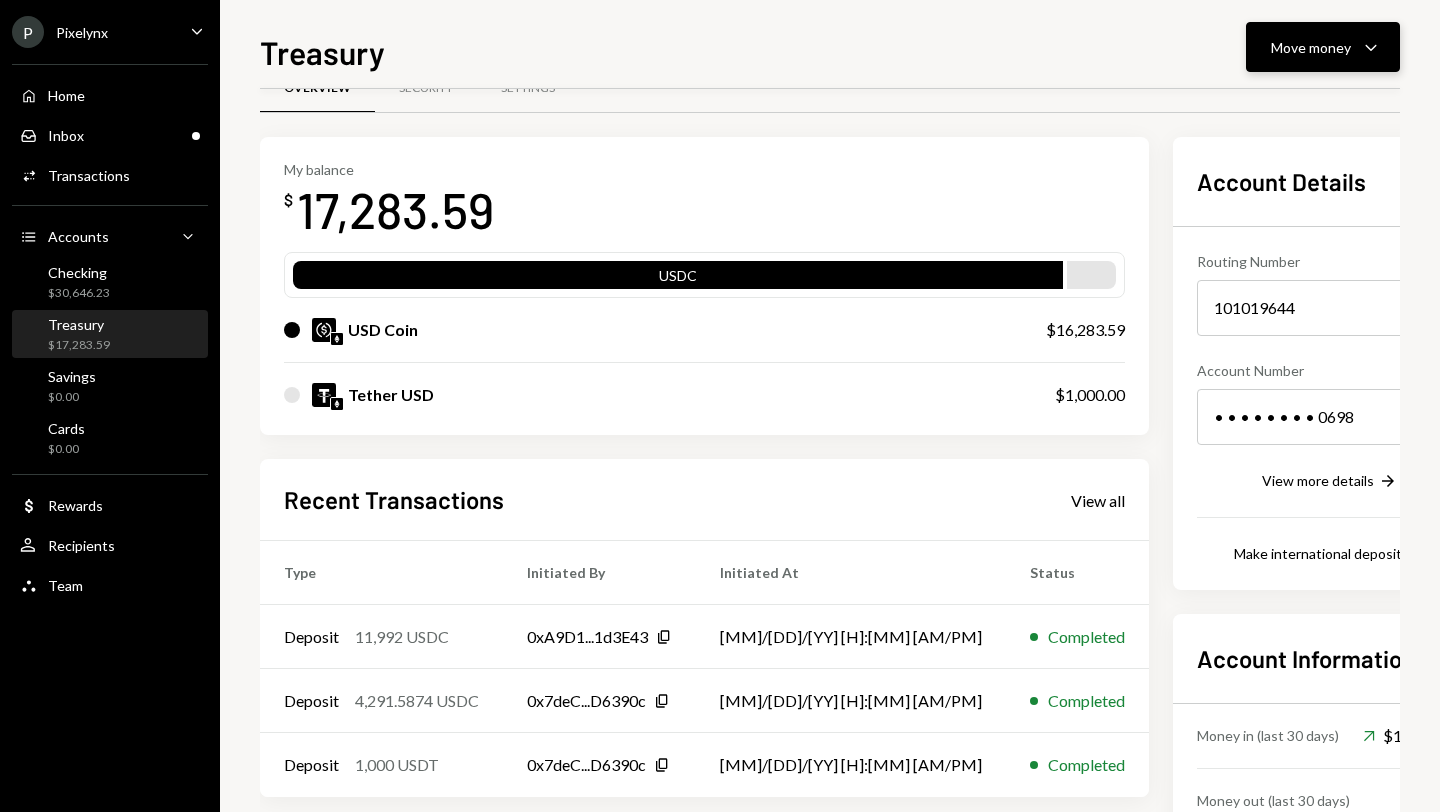 click on "Move money Caret Down" at bounding box center (1323, 47) 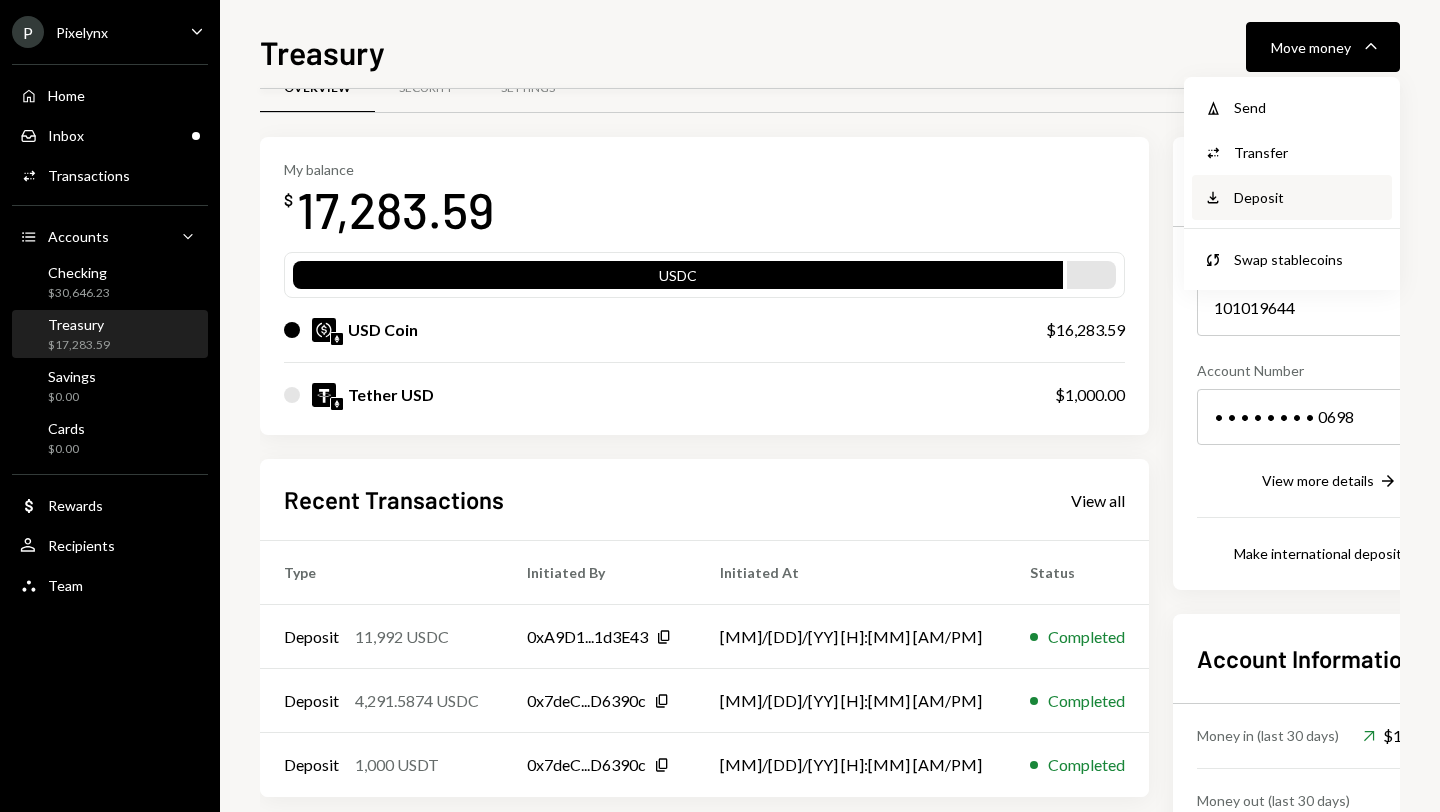 click on "Deposit" at bounding box center (1307, 197) 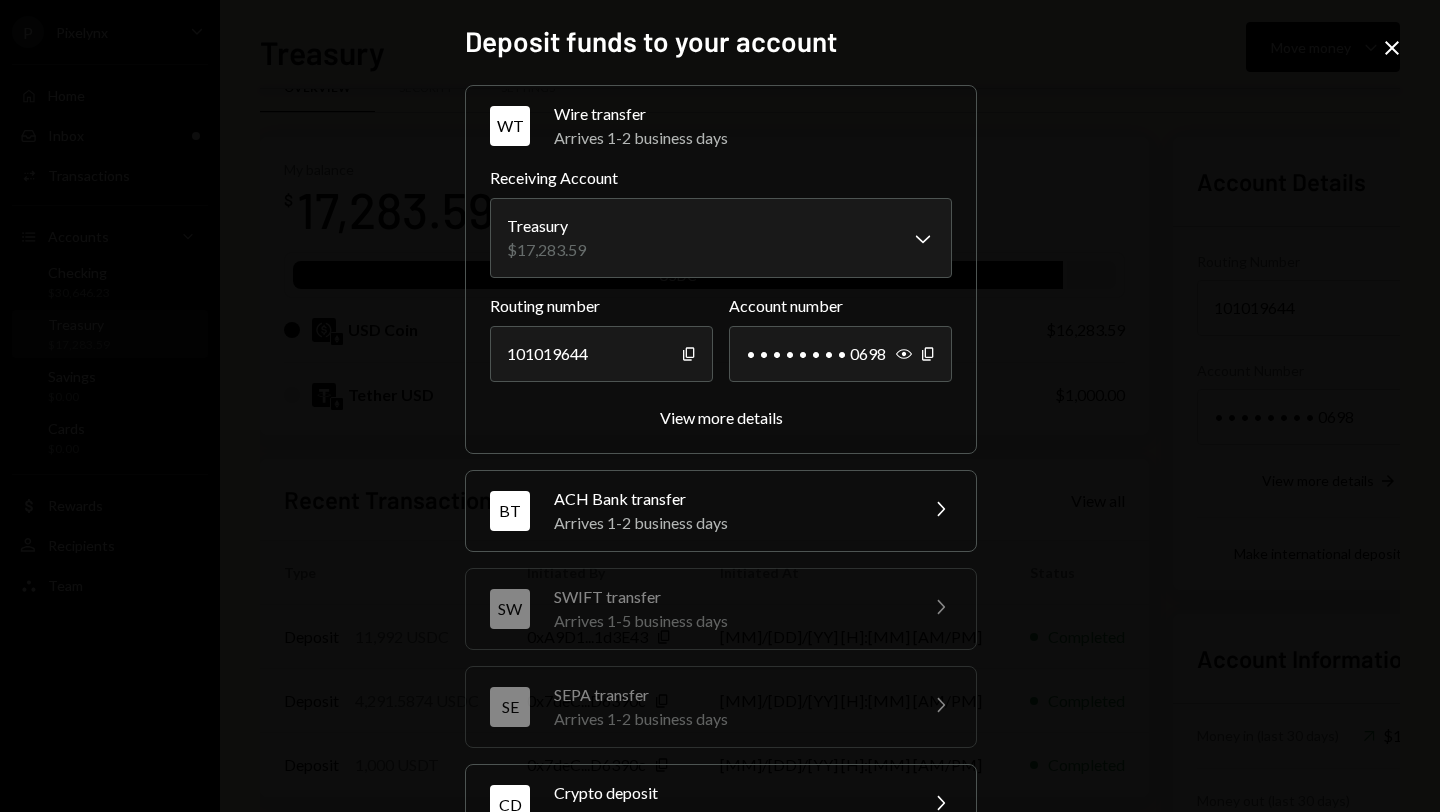 scroll, scrollTop: 162, scrollLeft: 0, axis: vertical 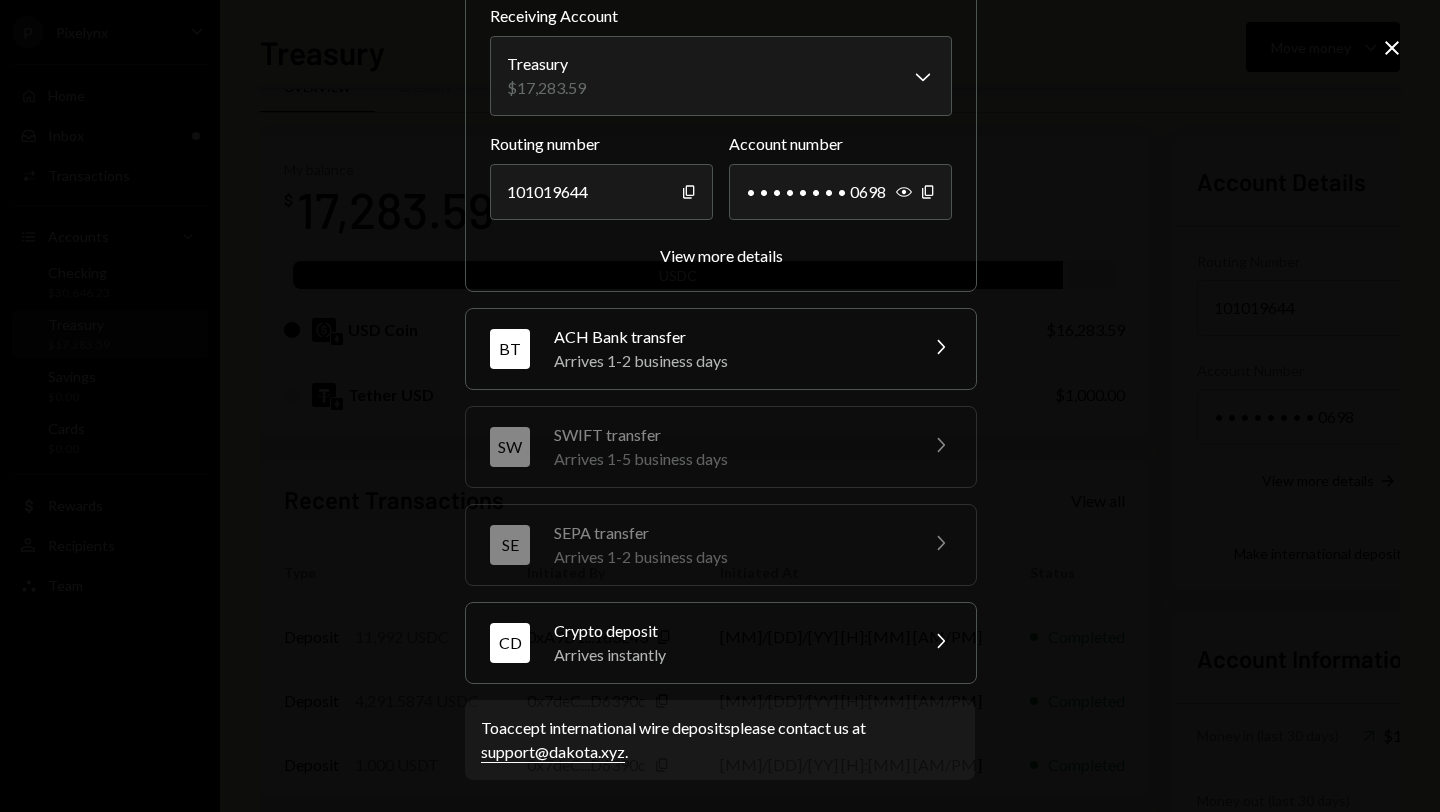 click on "CD Crypto deposit Arrives instantly Chevron Right" at bounding box center (721, 643) 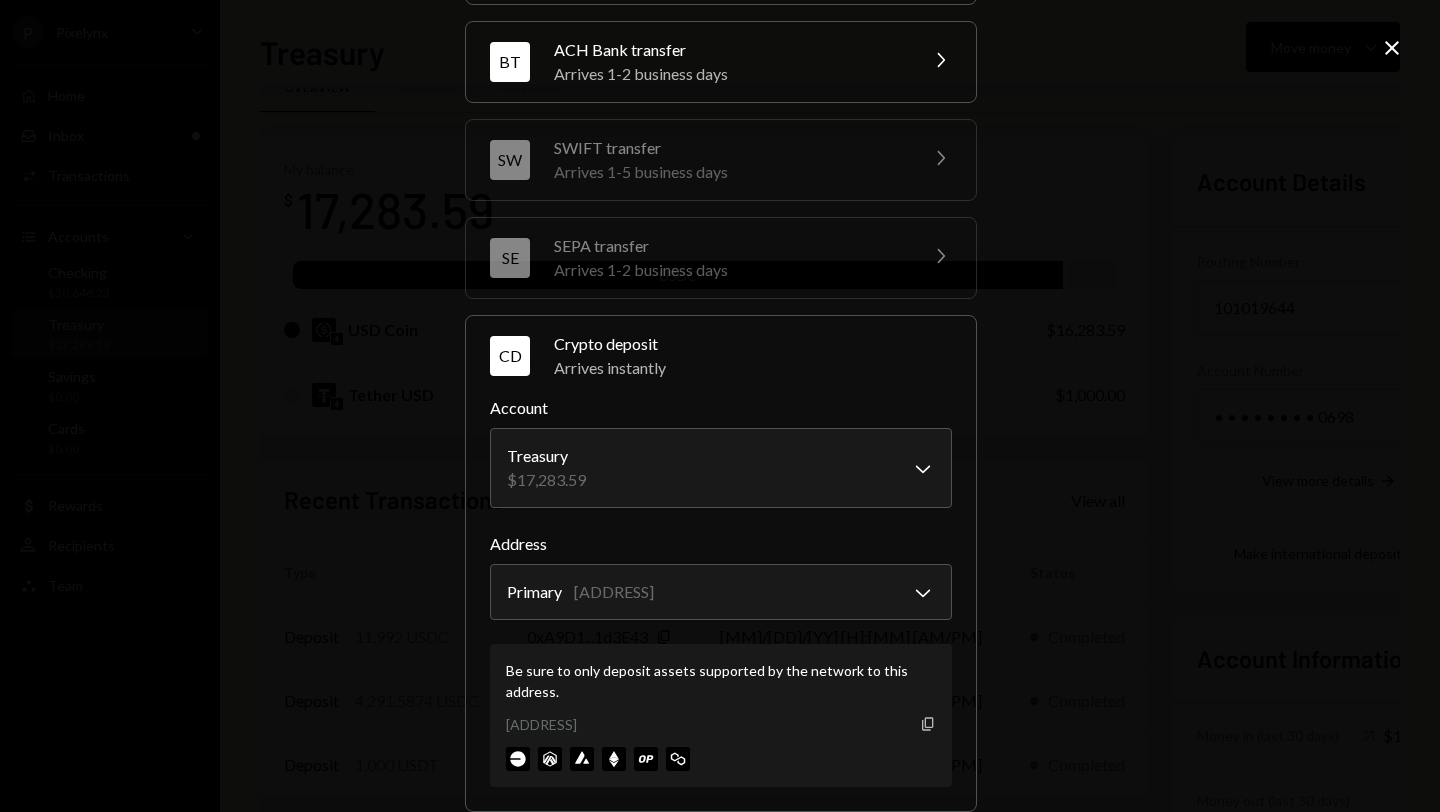 click on "Copy" 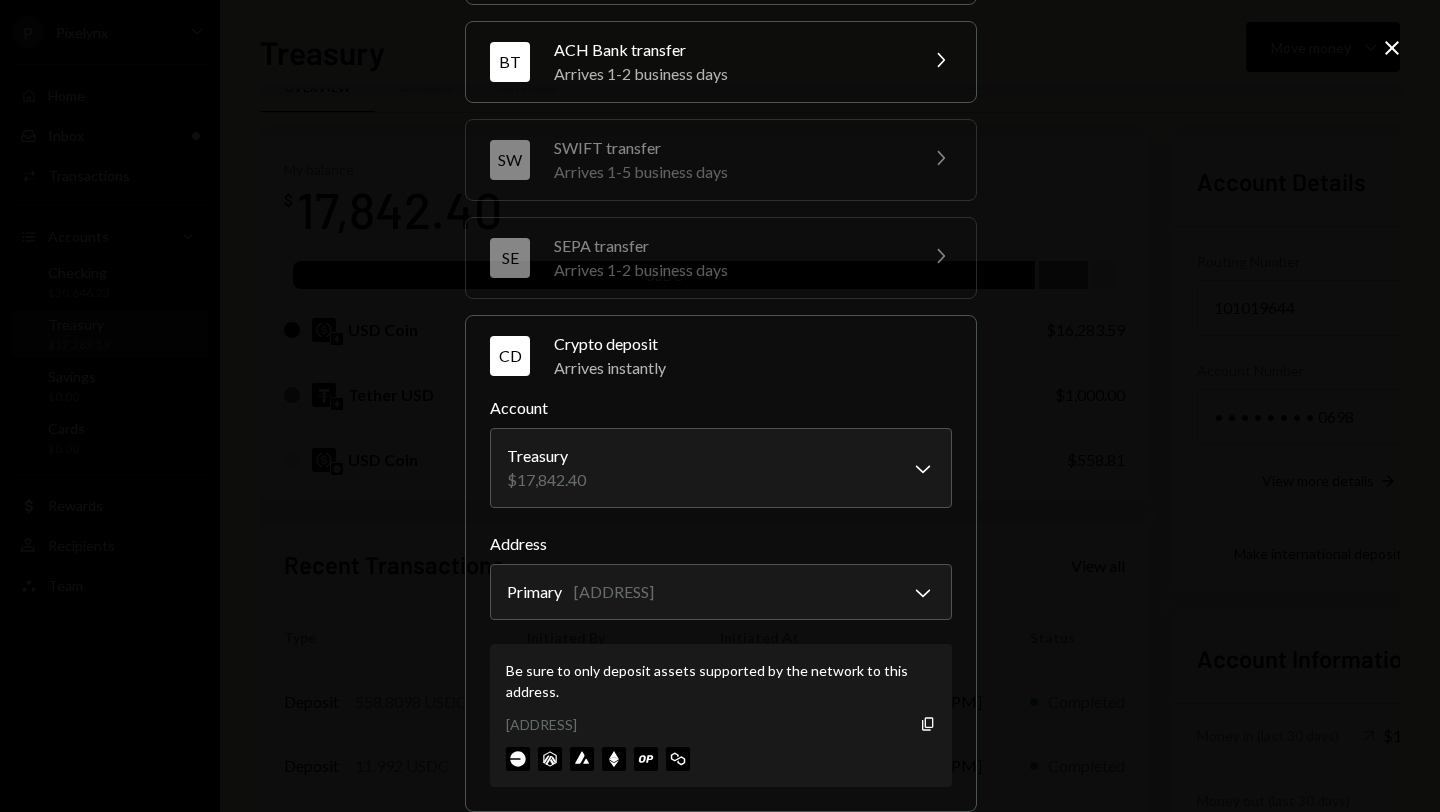 scroll, scrollTop: 0, scrollLeft: 0, axis: both 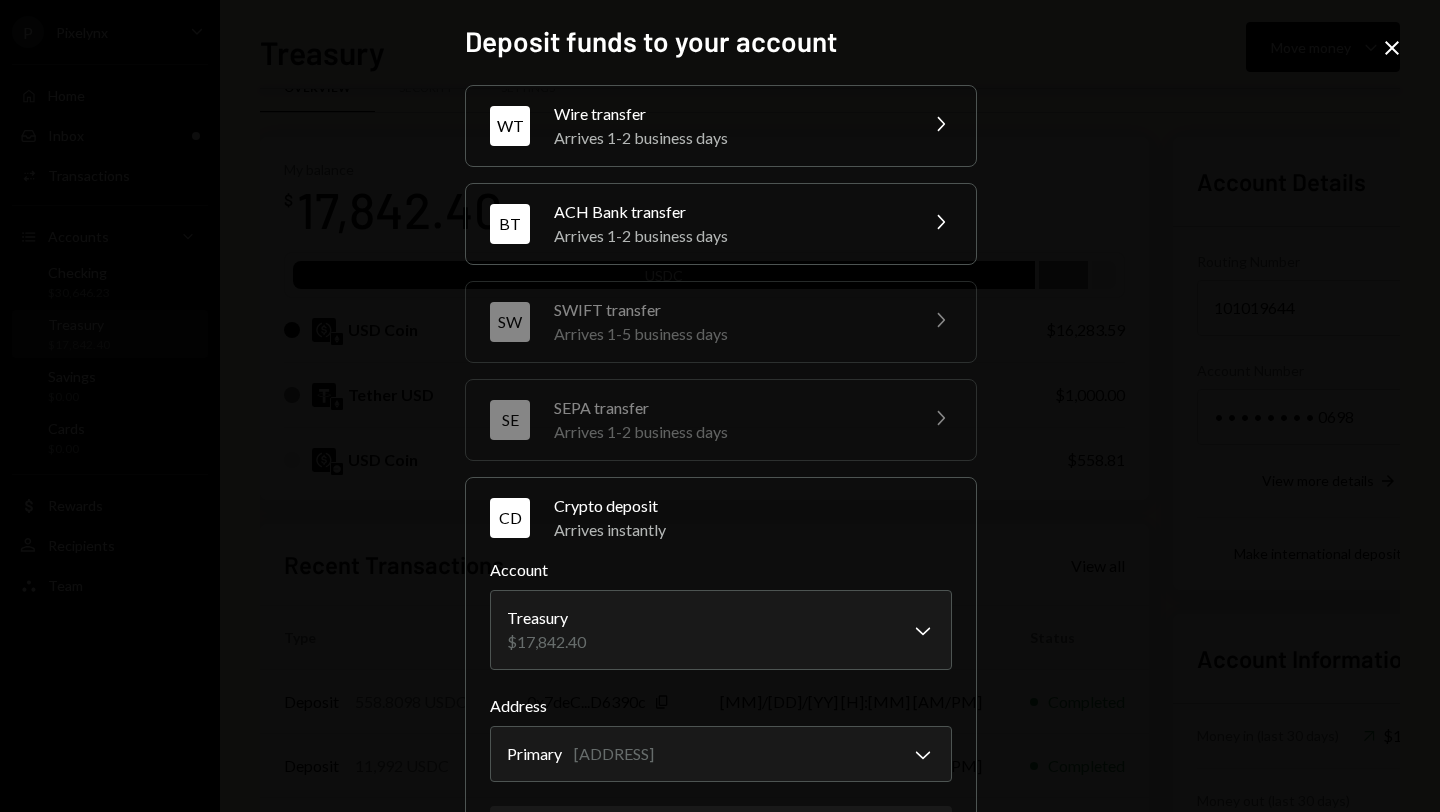 click on "Close" 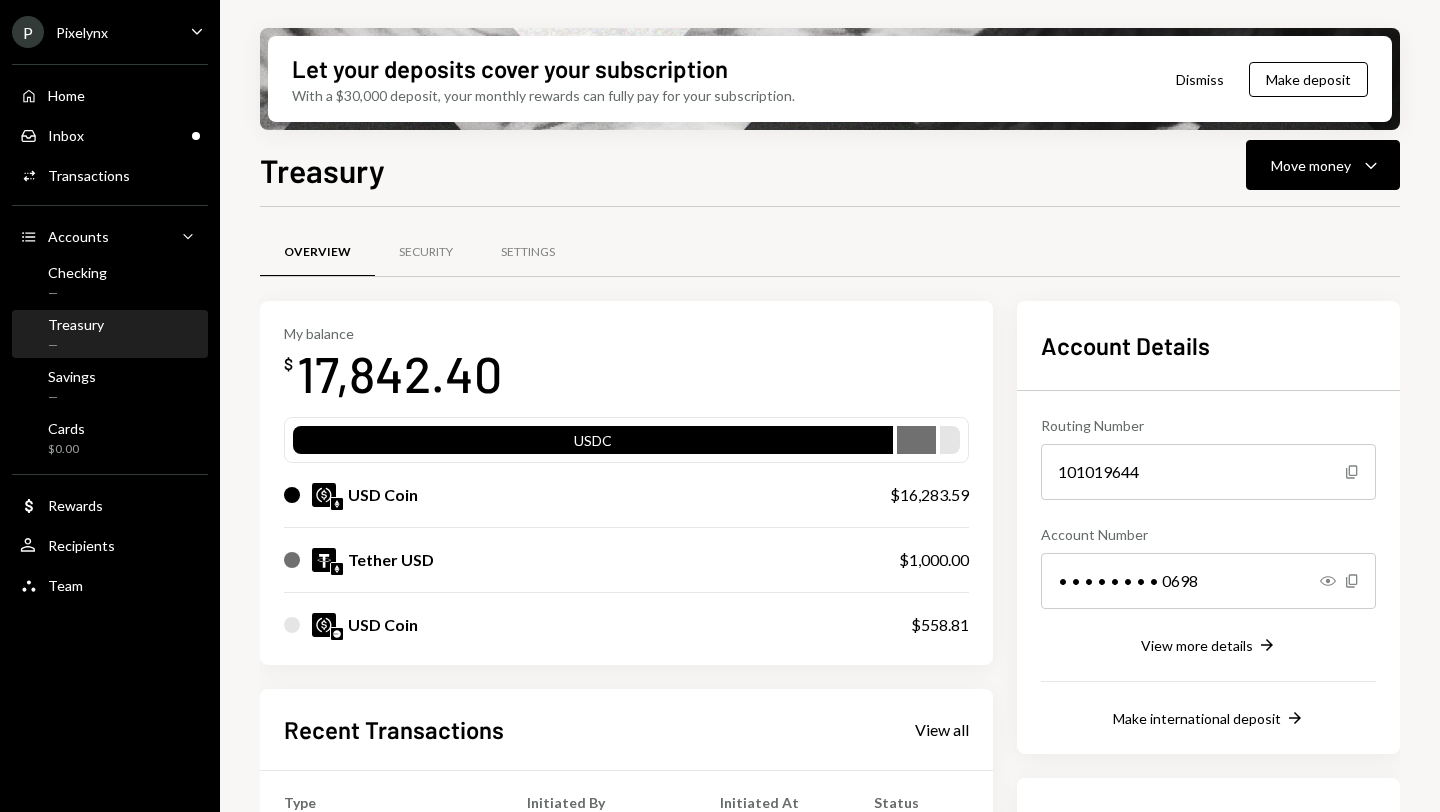 scroll, scrollTop: 0, scrollLeft: 0, axis: both 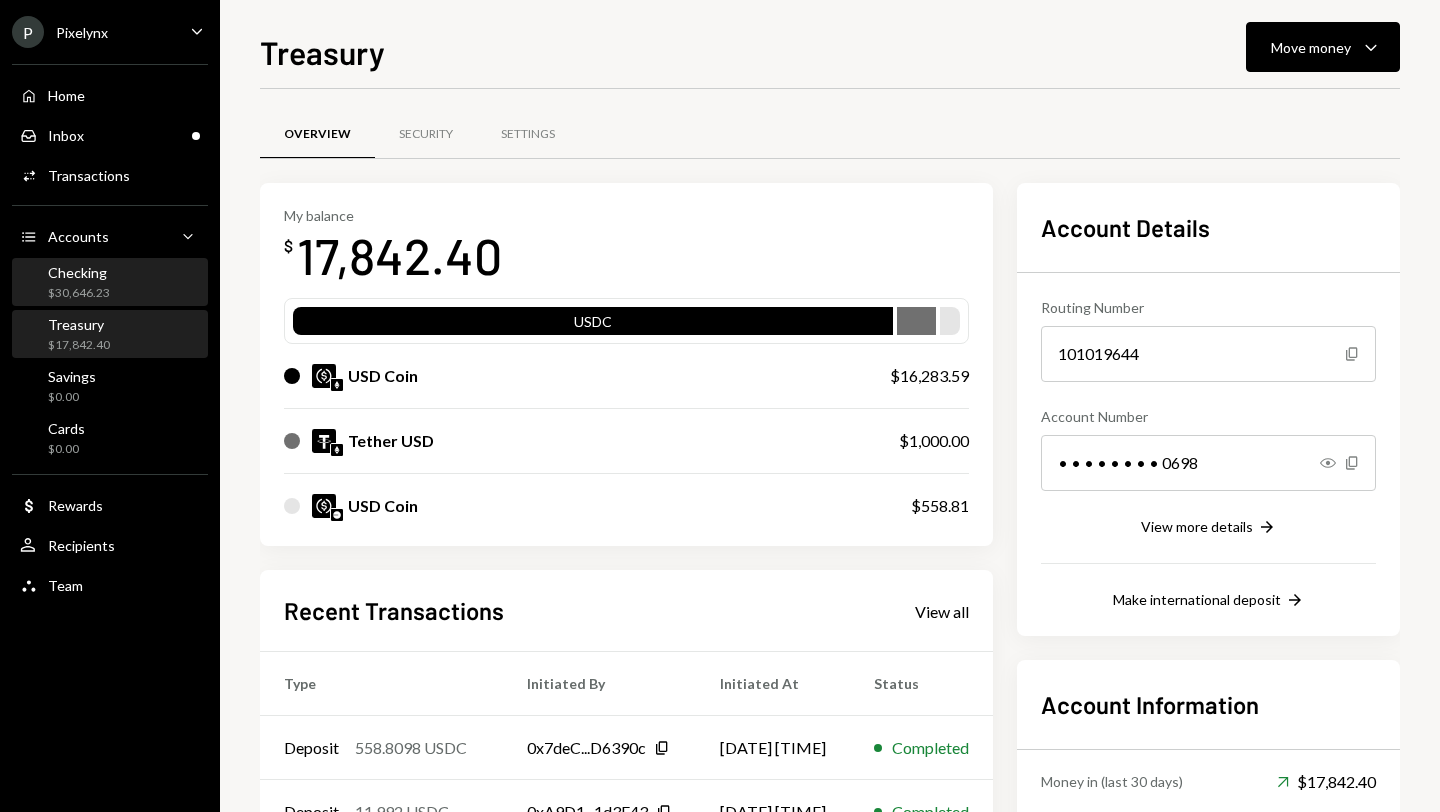 click on "Checking" at bounding box center [79, 272] 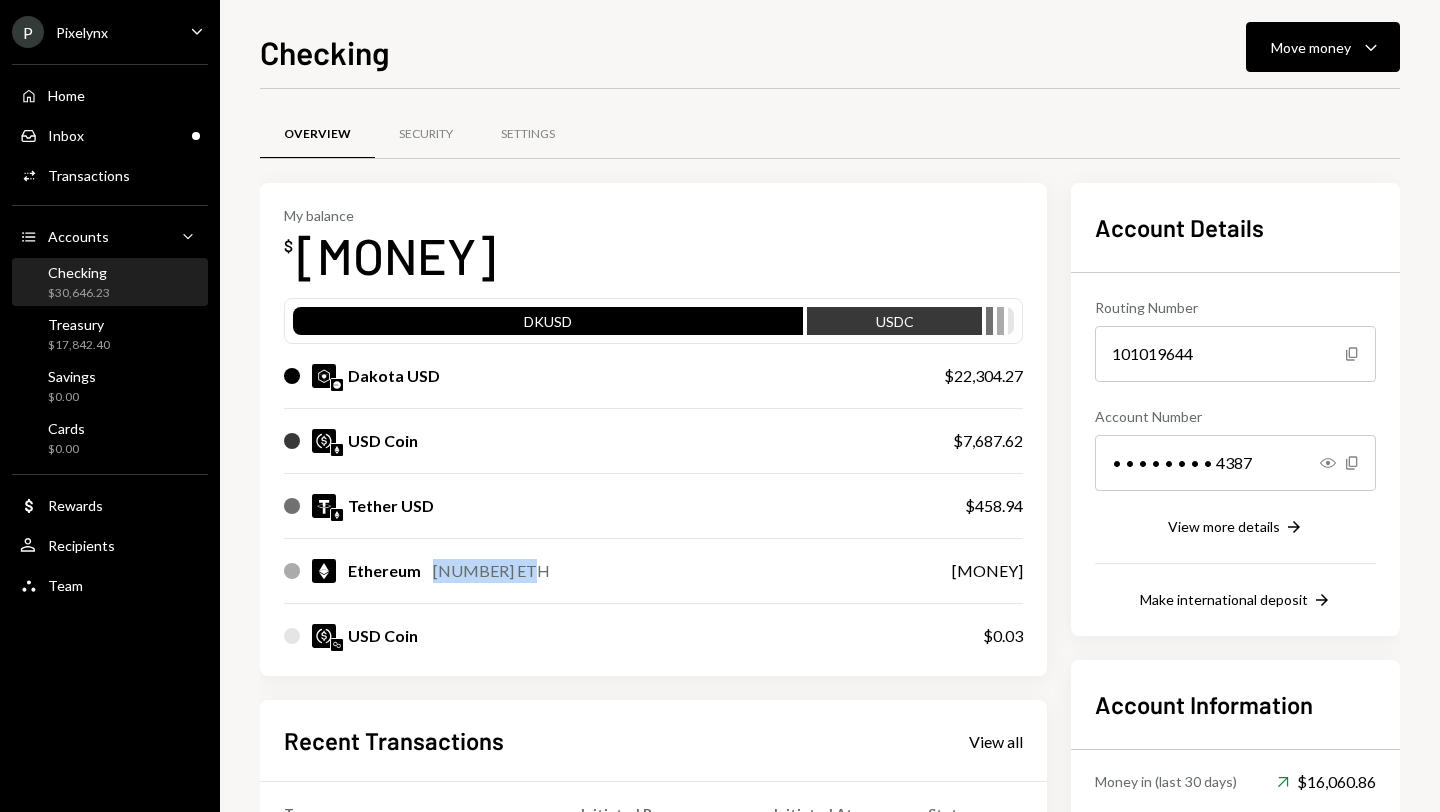 drag, startPoint x: 431, startPoint y: 572, endPoint x: 520, endPoint y: 584, distance: 89.80534 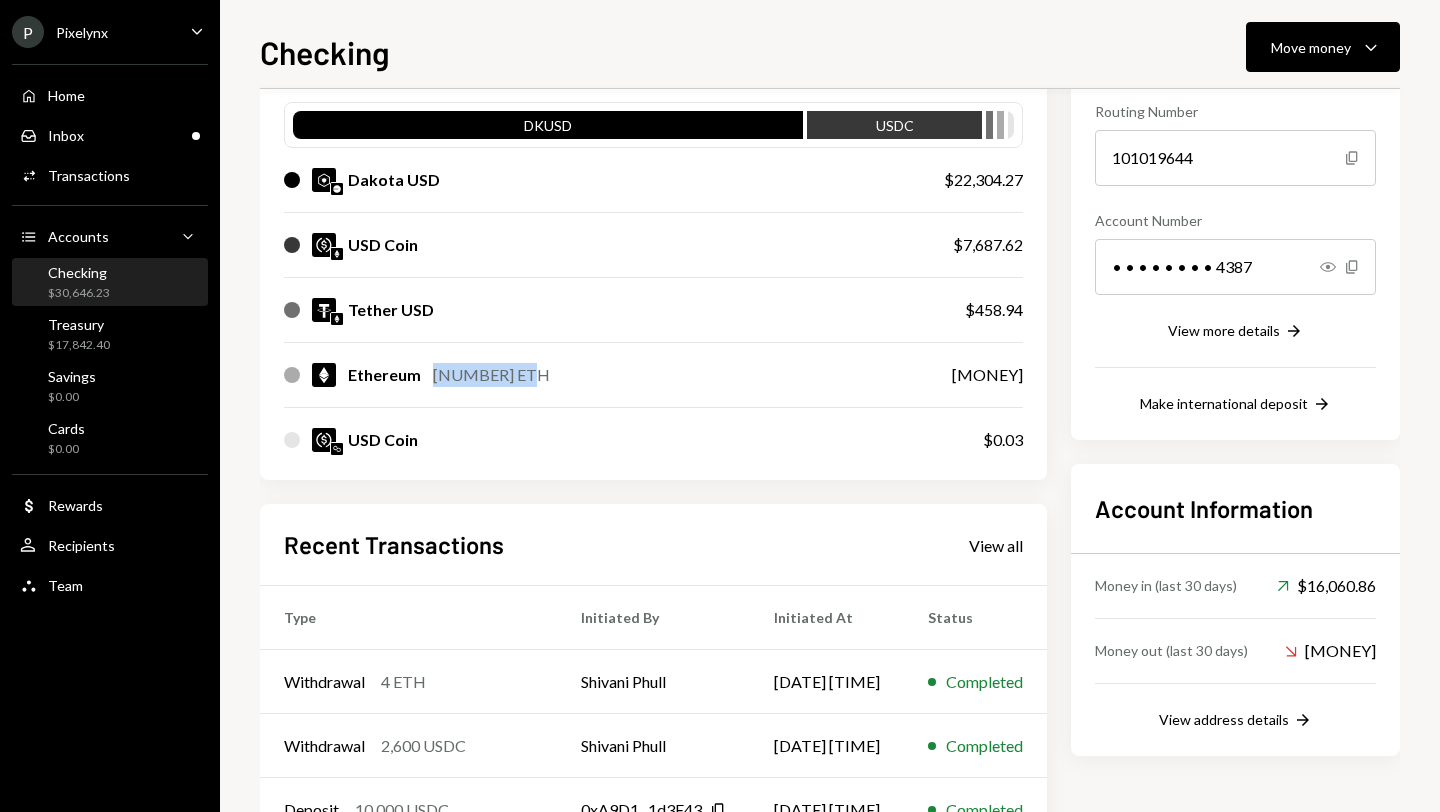 scroll, scrollTop: 281, scrollLeft: 0, axis: vertical 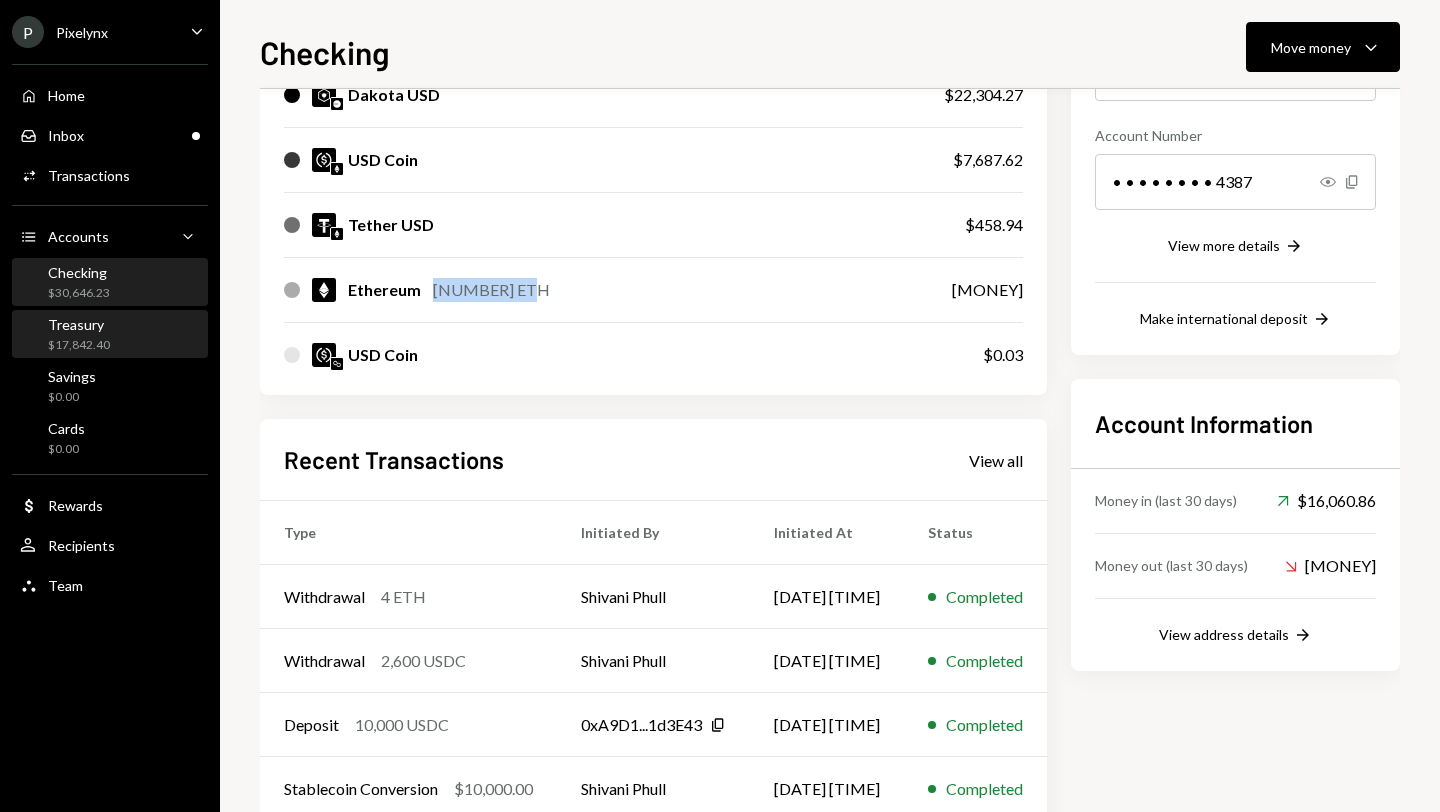 click on "Treasury" at bounding box center (79, 324) 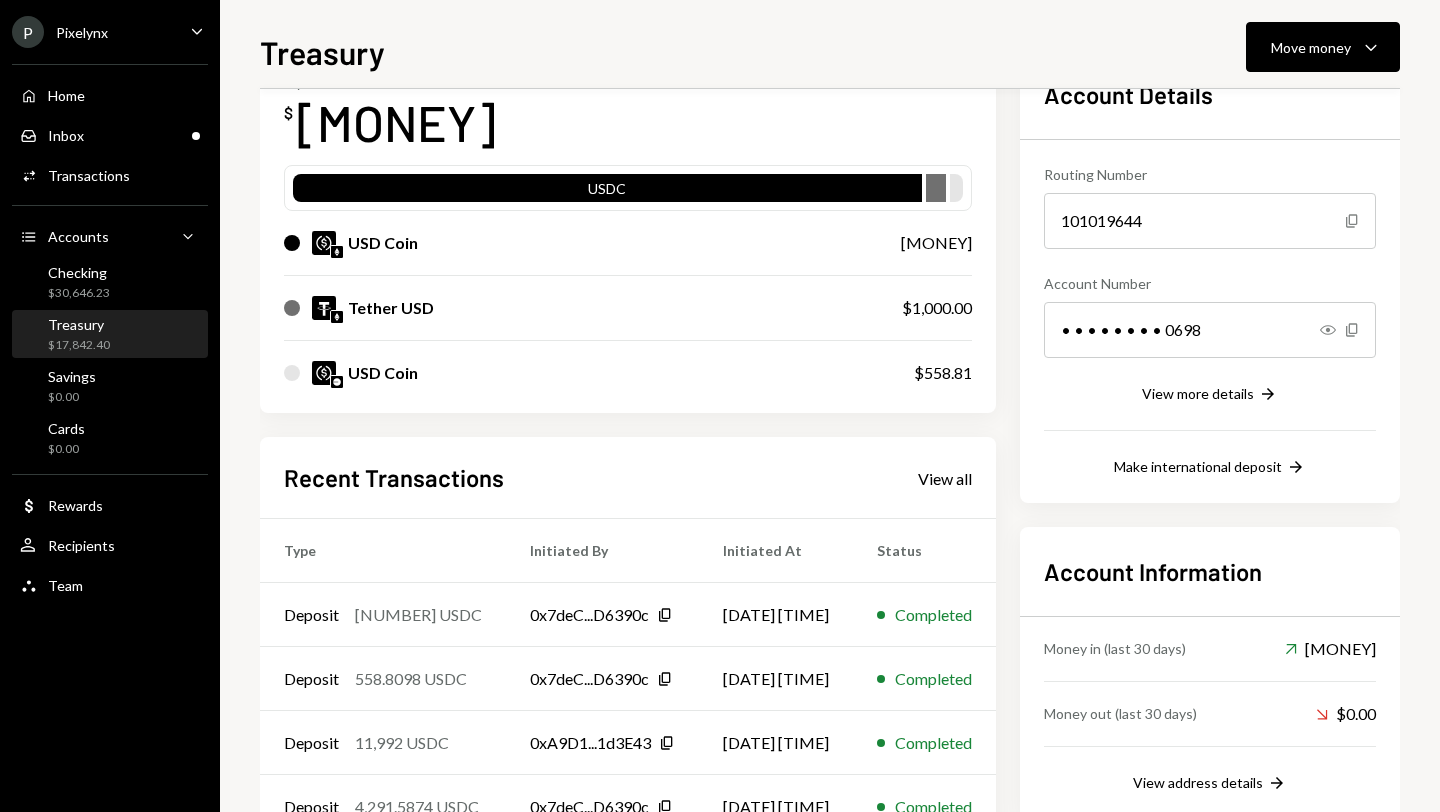scroll, scrollTop: 0, scrollLeft: 0, axis: both 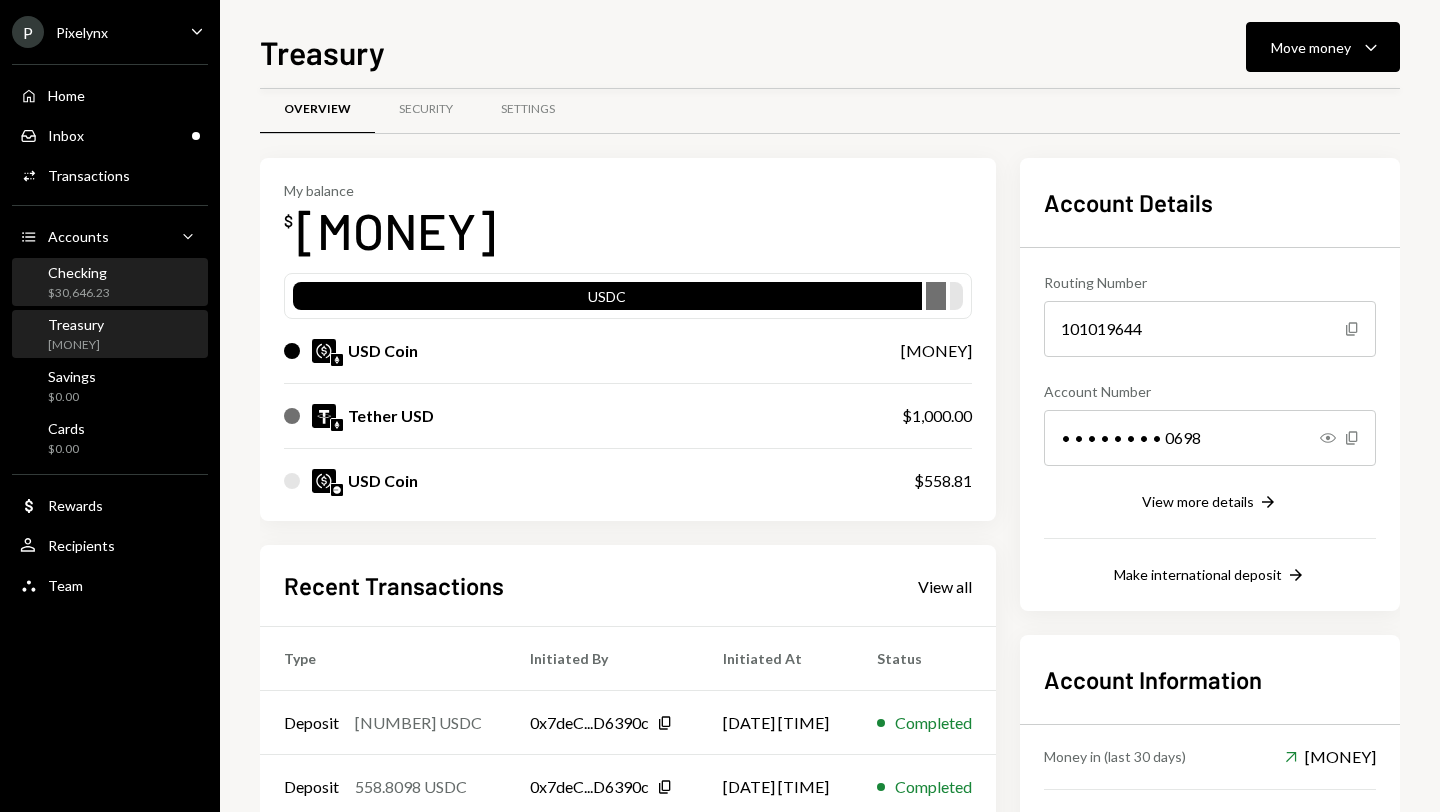 click on "Checking [MONEY]" at bounding box center (110, 283) 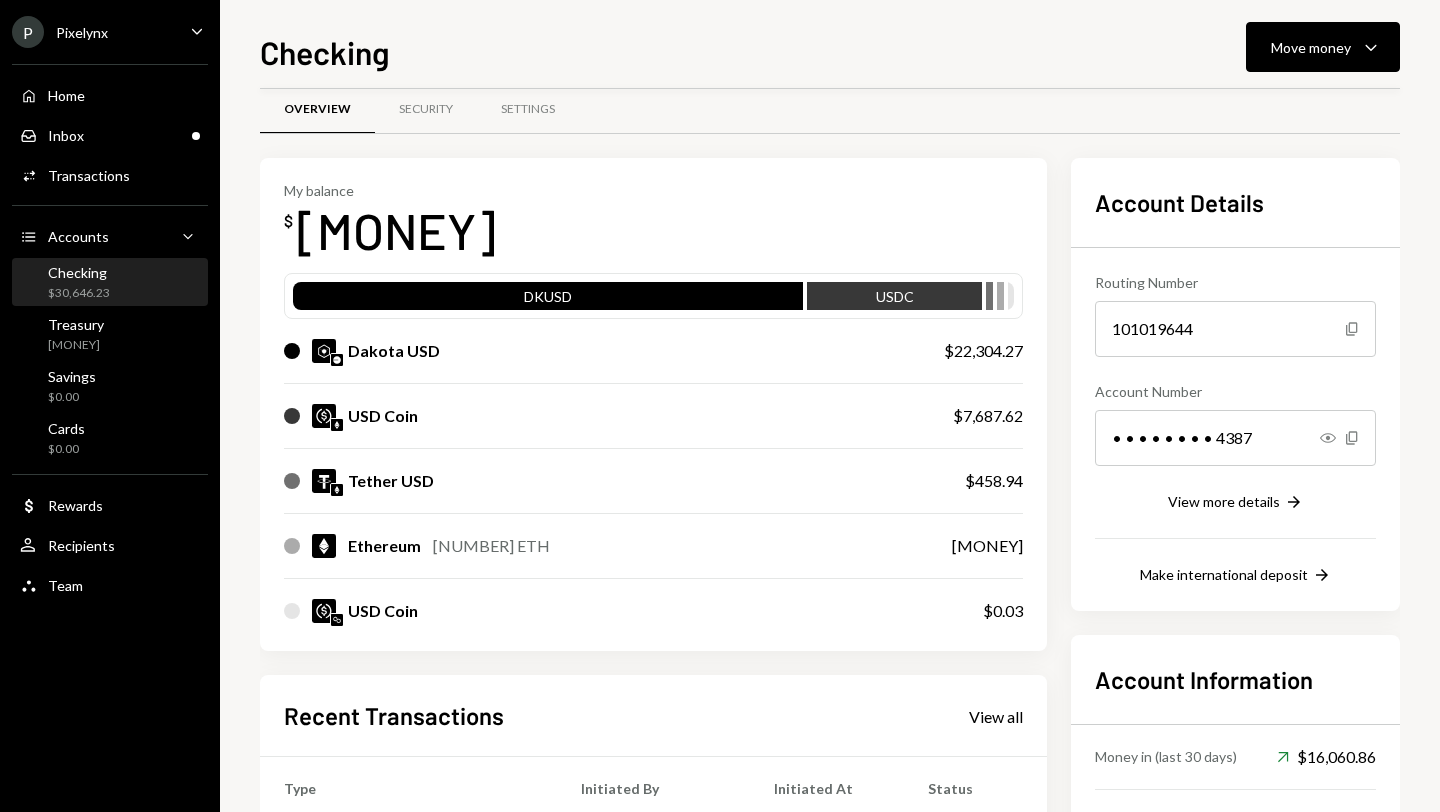 click on "Checking [MONEY]" at bounding box center [110, 283] 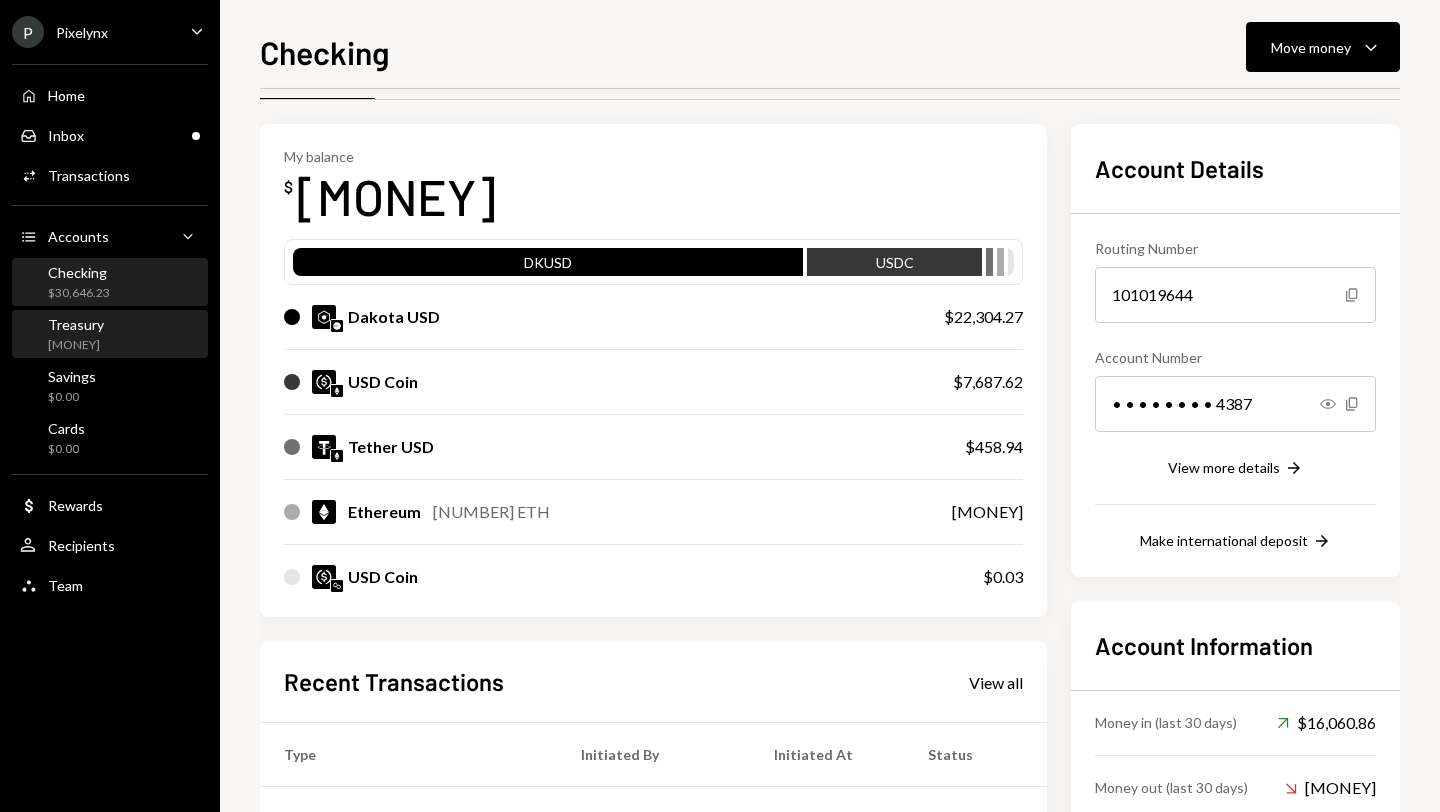 click on "Treasury [MONEY]" at bounding box center [110, 335] 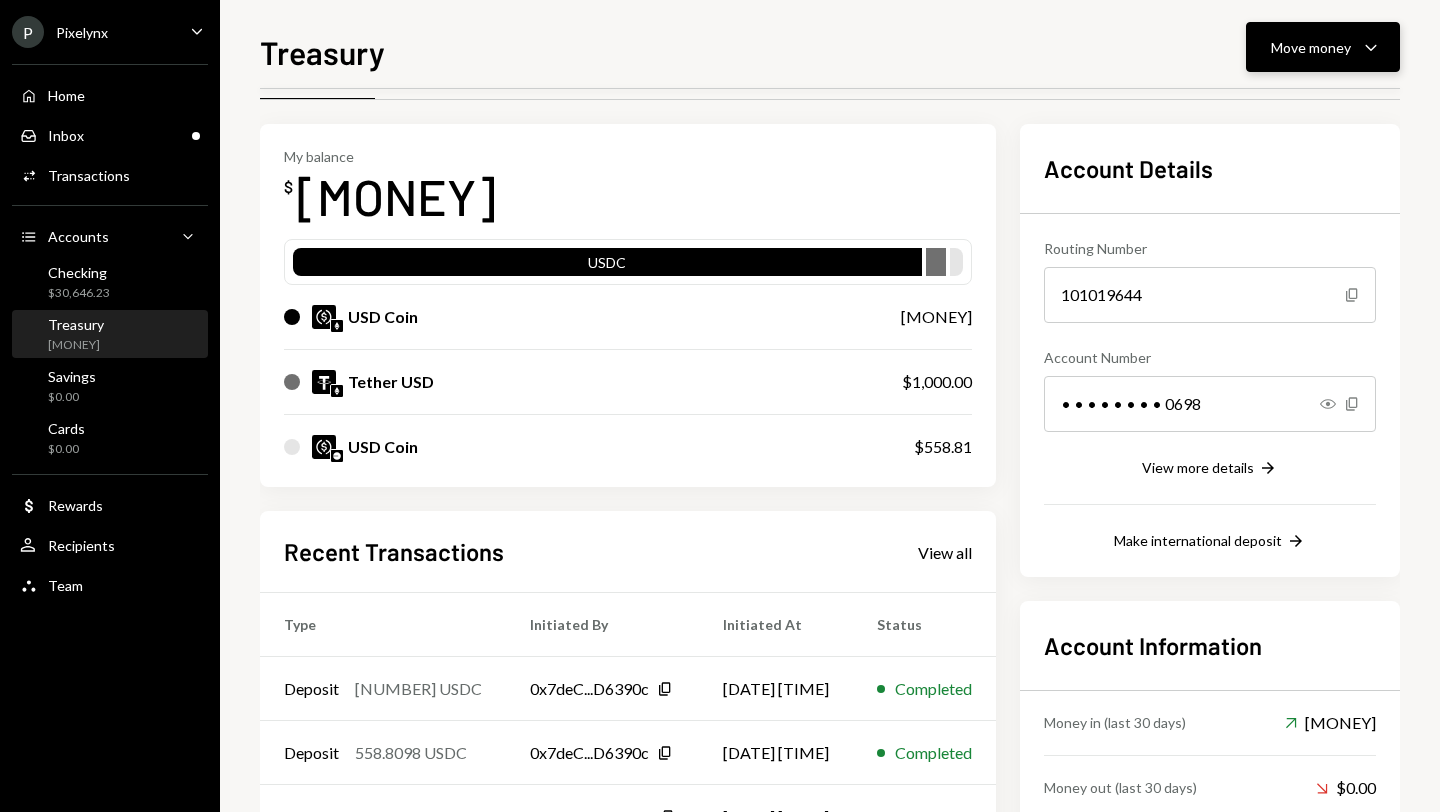 click on "Move money" at bounding box center (1311, 47) 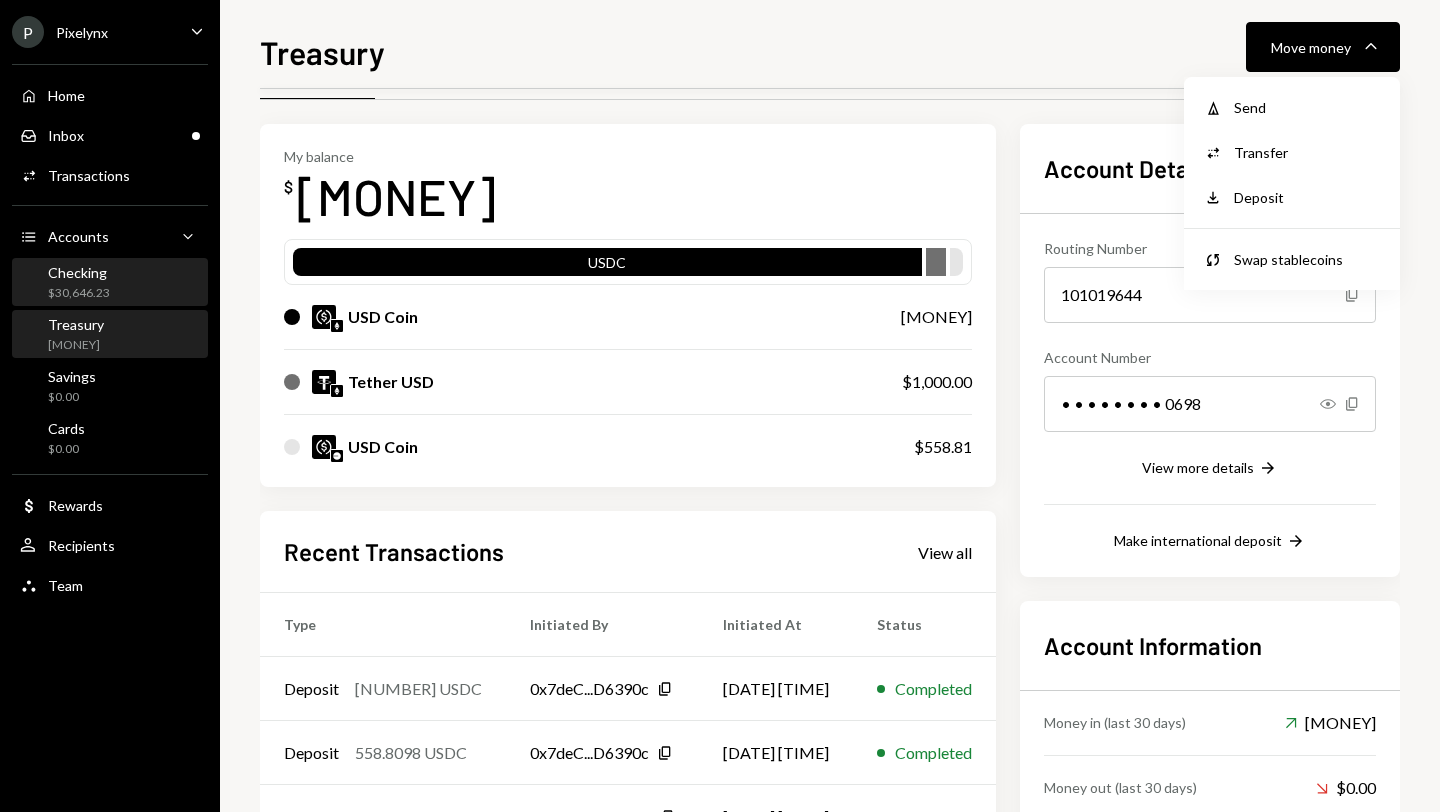 click on "Checking [MONEY]" at bounding box center (110, 283) 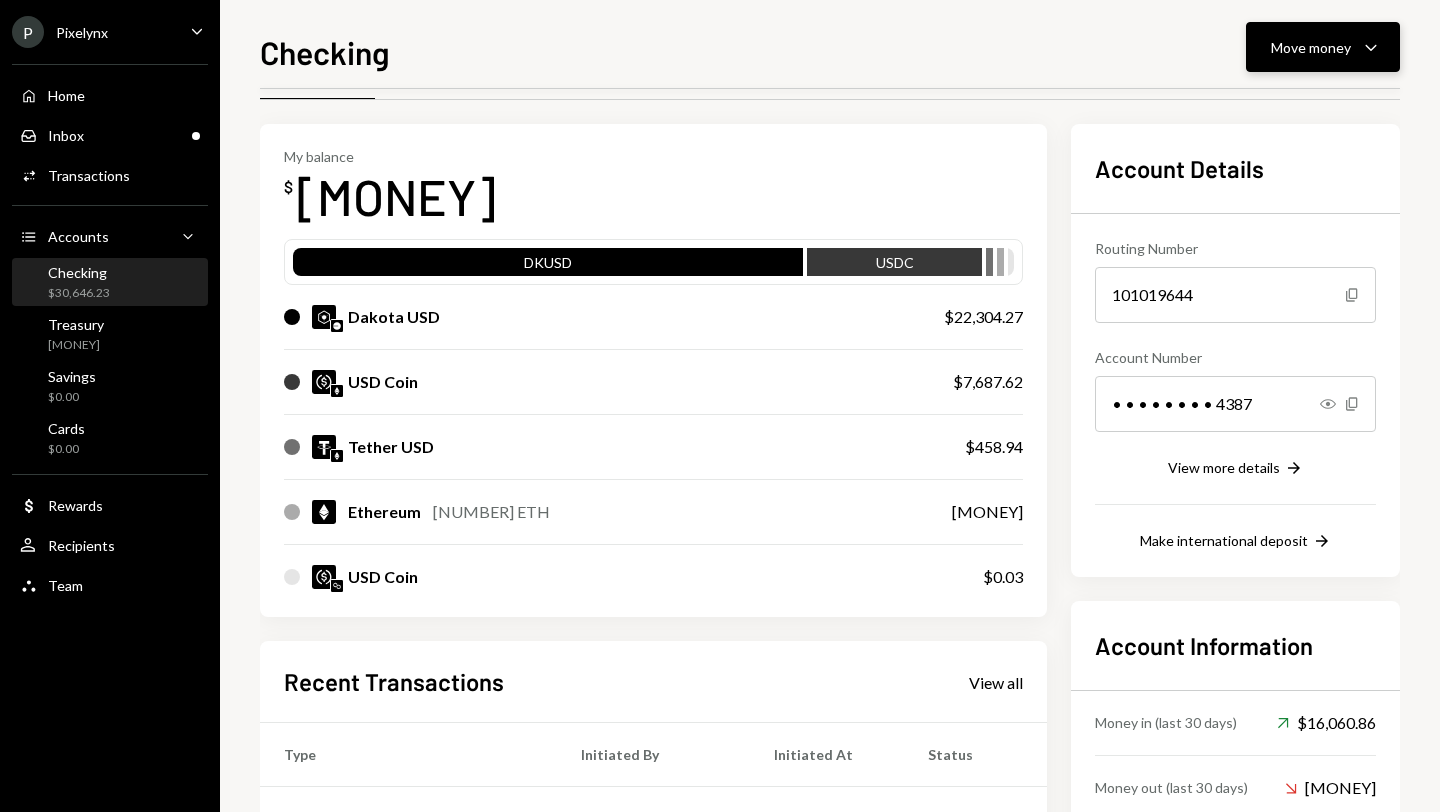 click on "Caret Down" 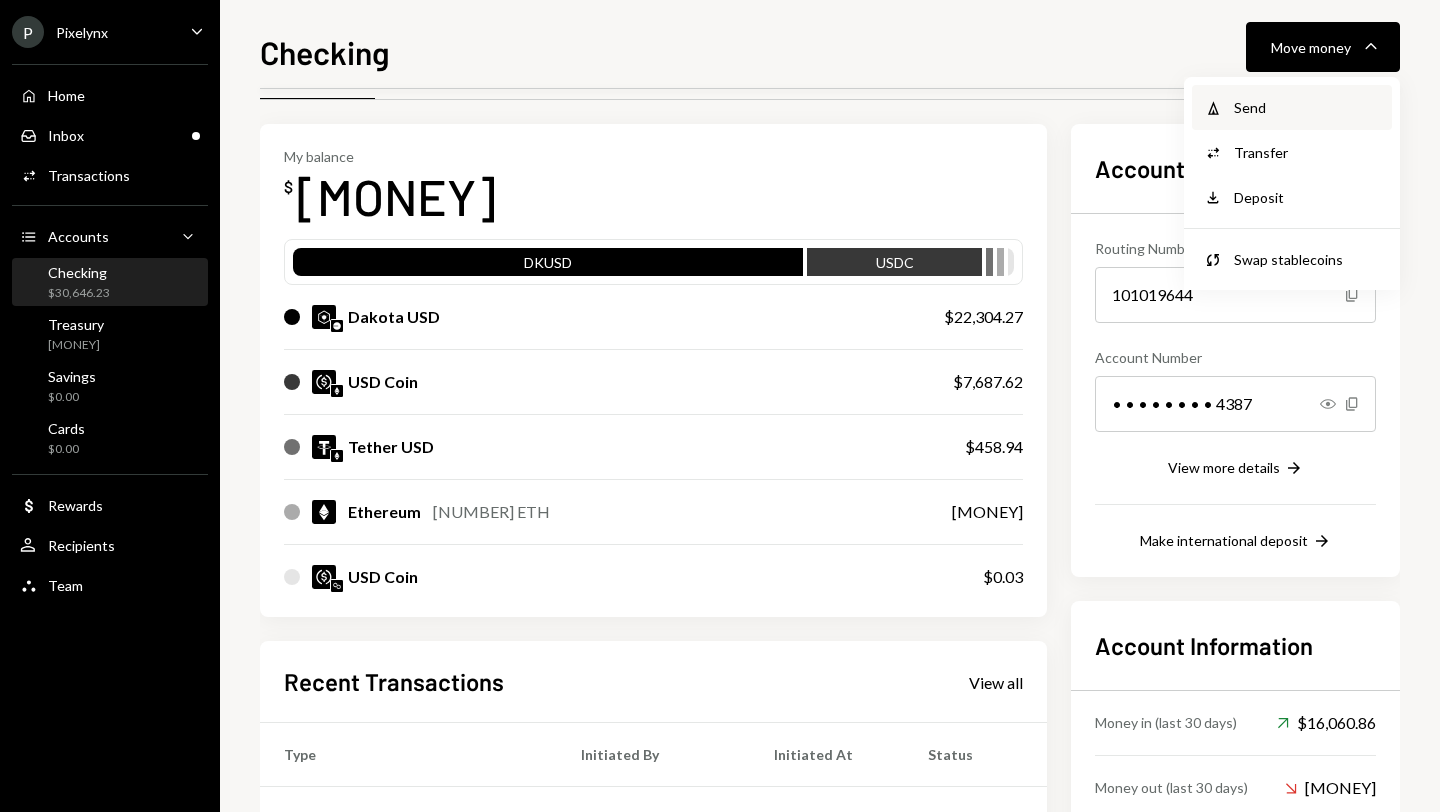 click on "Send" at bounding box center [1307, 107] 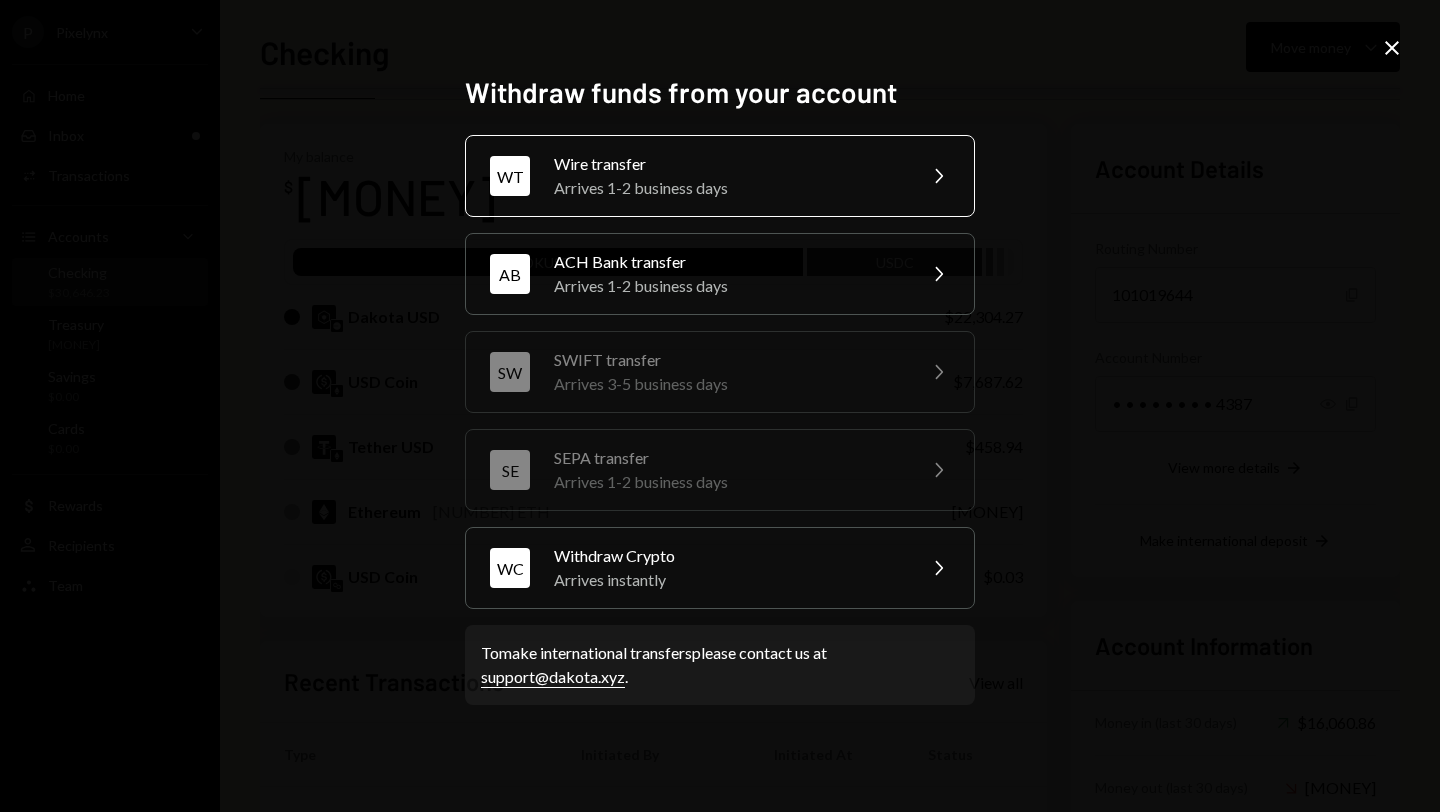 click on "Arrives 1-2 business days" at bounding box center [728, 188] 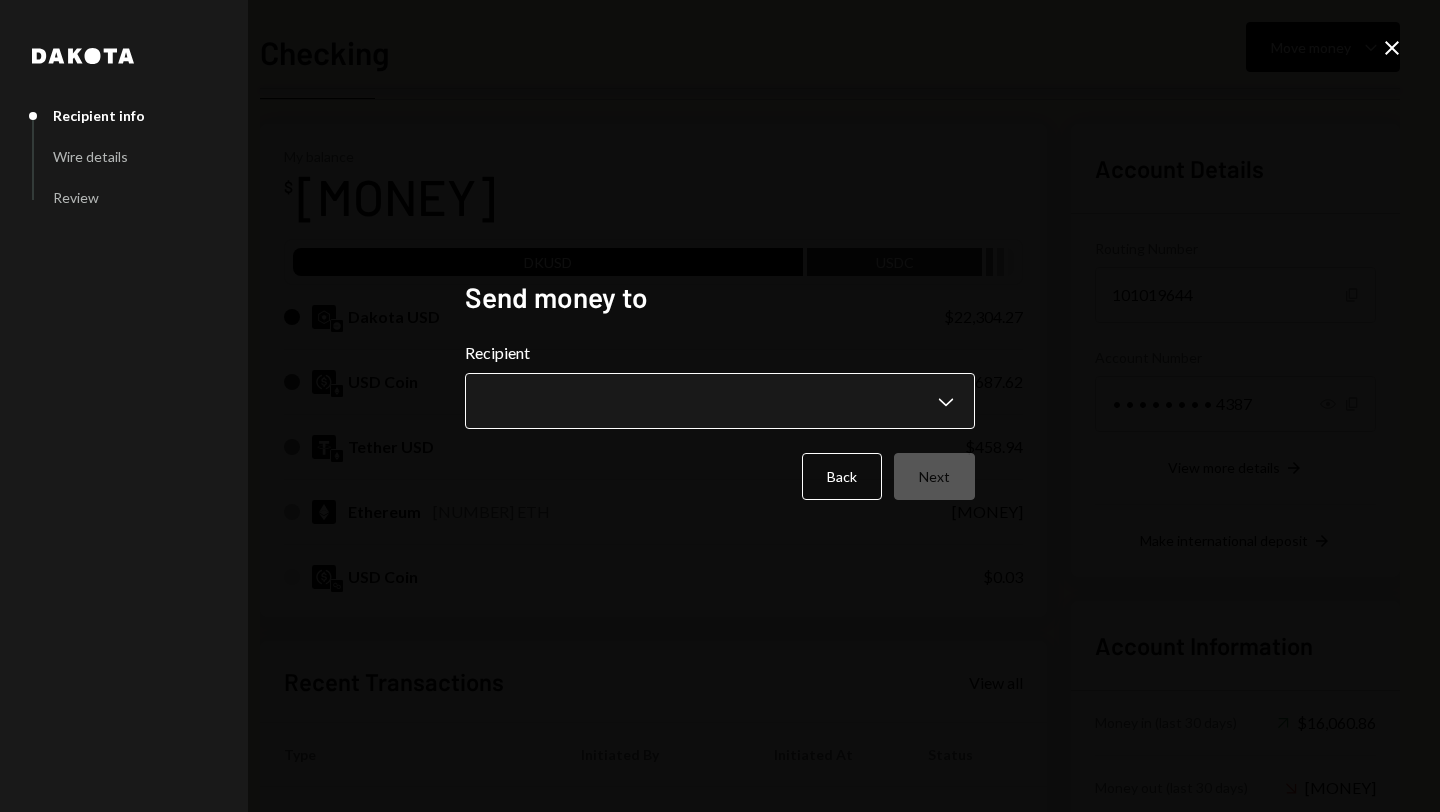 click on "P Pixelynx Caret Down Home Home Inbox Inbox Activities Transactions Accounts Accounts Caret Down Checking $[MONEY] Treasury $[MONEY] Savings $0.00 Cards $0.00 Dollar Rewards User Recipients Team Team Checking Move money Caret Down Overview Security Settings My balance $ [MONEY] DKUSD USDC Dakota USD $[MONEY] USD Coin $[MONEY] Tether USD $[MONEY] Ethereum [NUMBER] ETH $[MONEY] USD Coin $0.03 Recent Transactions View all Type Initiated By Initiated At Status Withdrawal [NUMBER] ETH [FIRST] [LAST] [DATE] [TIME] Completed Withdrawal [NUMBER] USDC [FIRST] [LAST] [DATE] [TIME] Completed Deposit [NUMBER] USDC [UUID] Copy [DATE] [TIME] Completed Stablecoin Conversion [MONEY] [FIRST] [LAST] [DATE] [TIME] Completed Withdrawal [NUMBER] USDT [FIRST] [LAST] [DATE] [TIME] Completed Account Details Routing Number [NUMBER] Copy Account Number • • • • • • • • [NUMBER] Show Copy View more details Right Arrow Make international deposit Right Arrow Account Information Money in (last 30 days)" at bounding box center (720, 406) 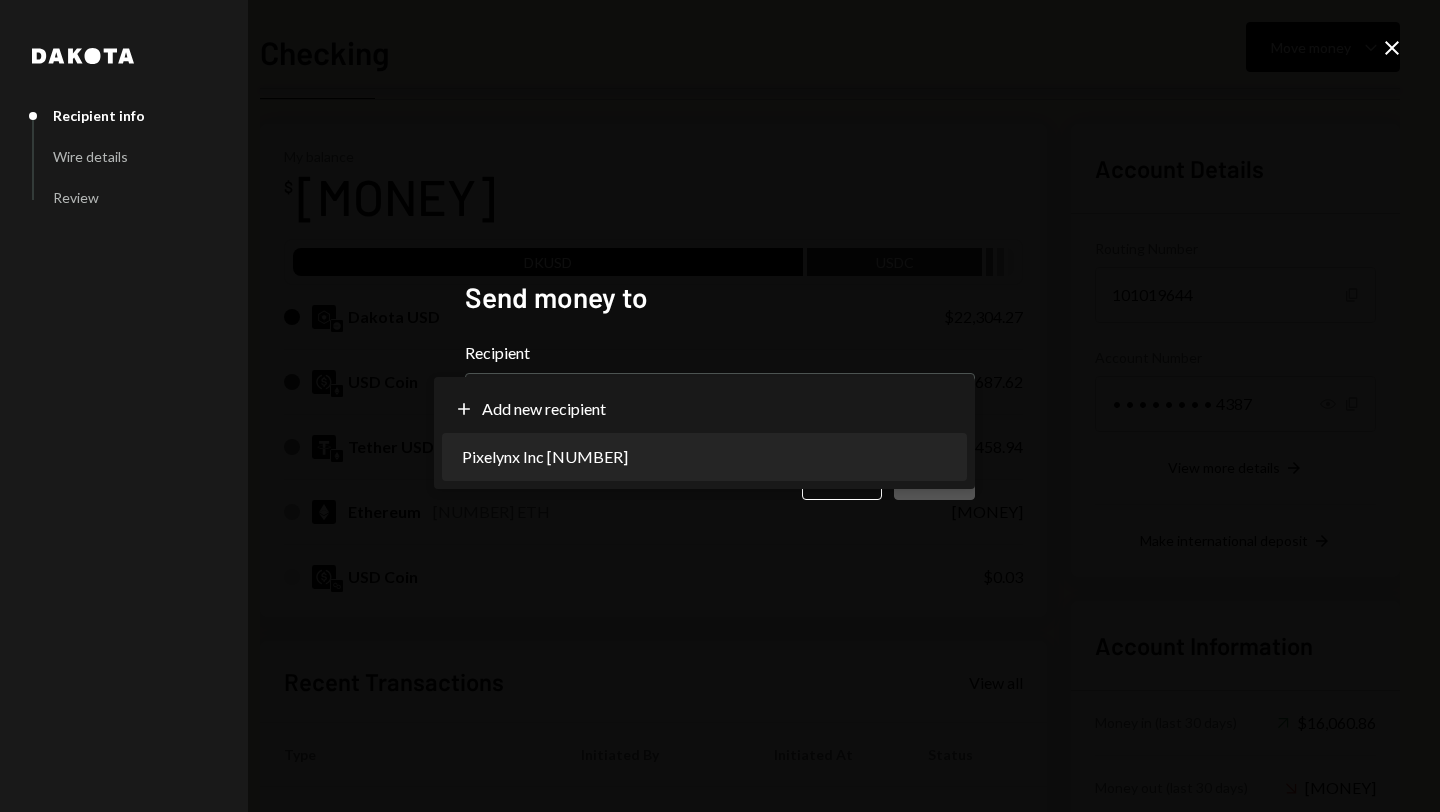select on "**********" 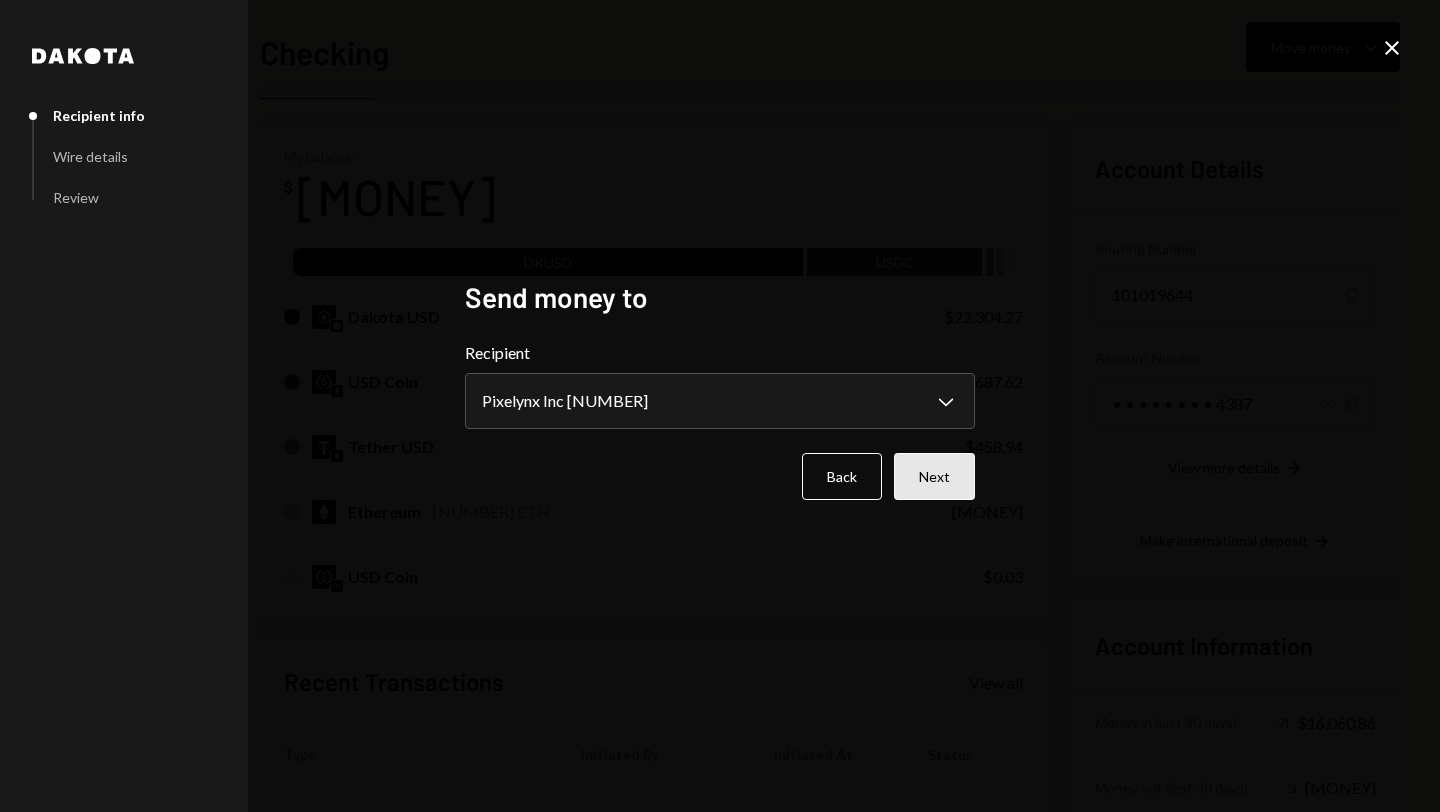 click on "Next" at bounding box center [934, 476] 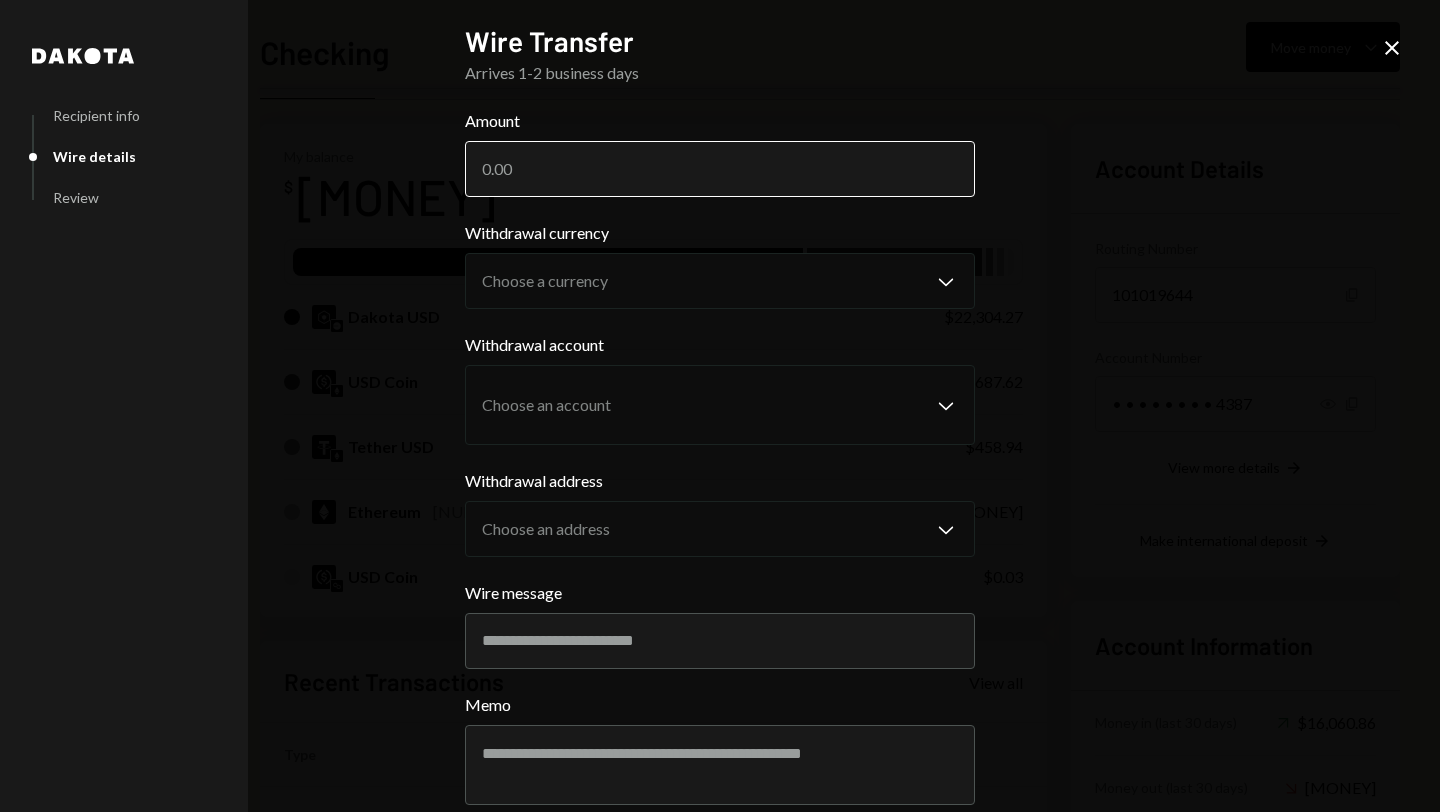 click on "Amount" at bounding box center [720, 169] 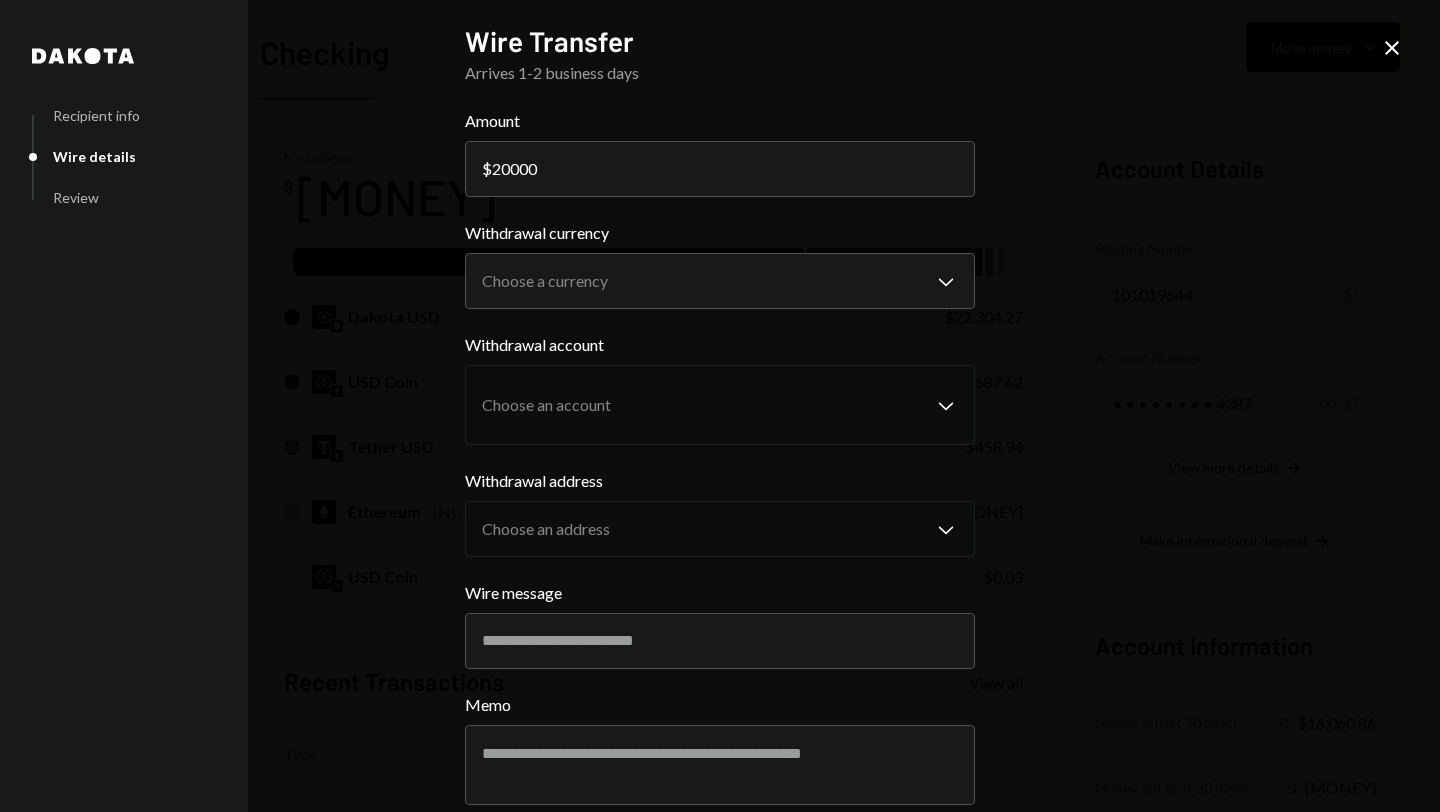 type on "20000" 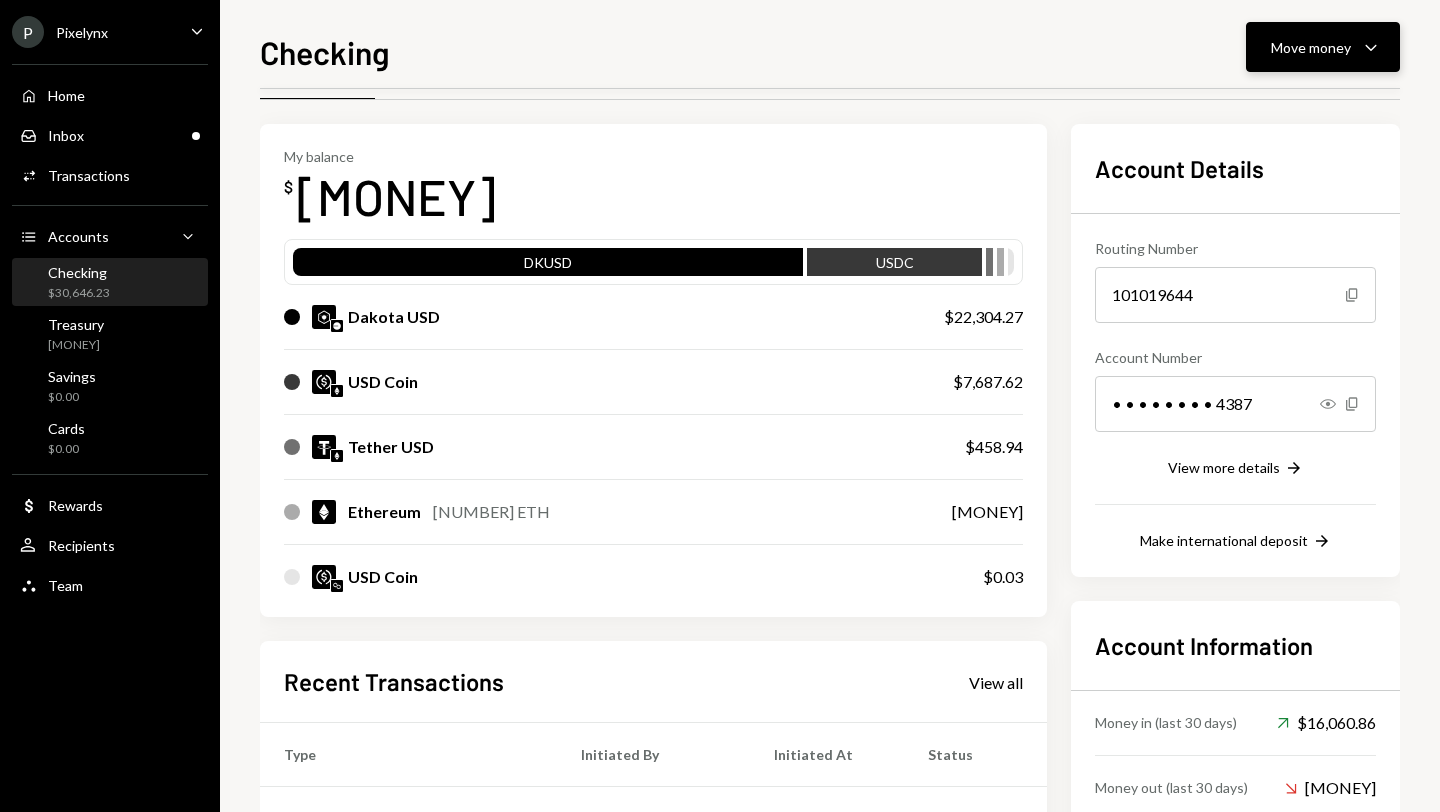 click on "Move money Caret Down" at bounding box center (1323, 47) 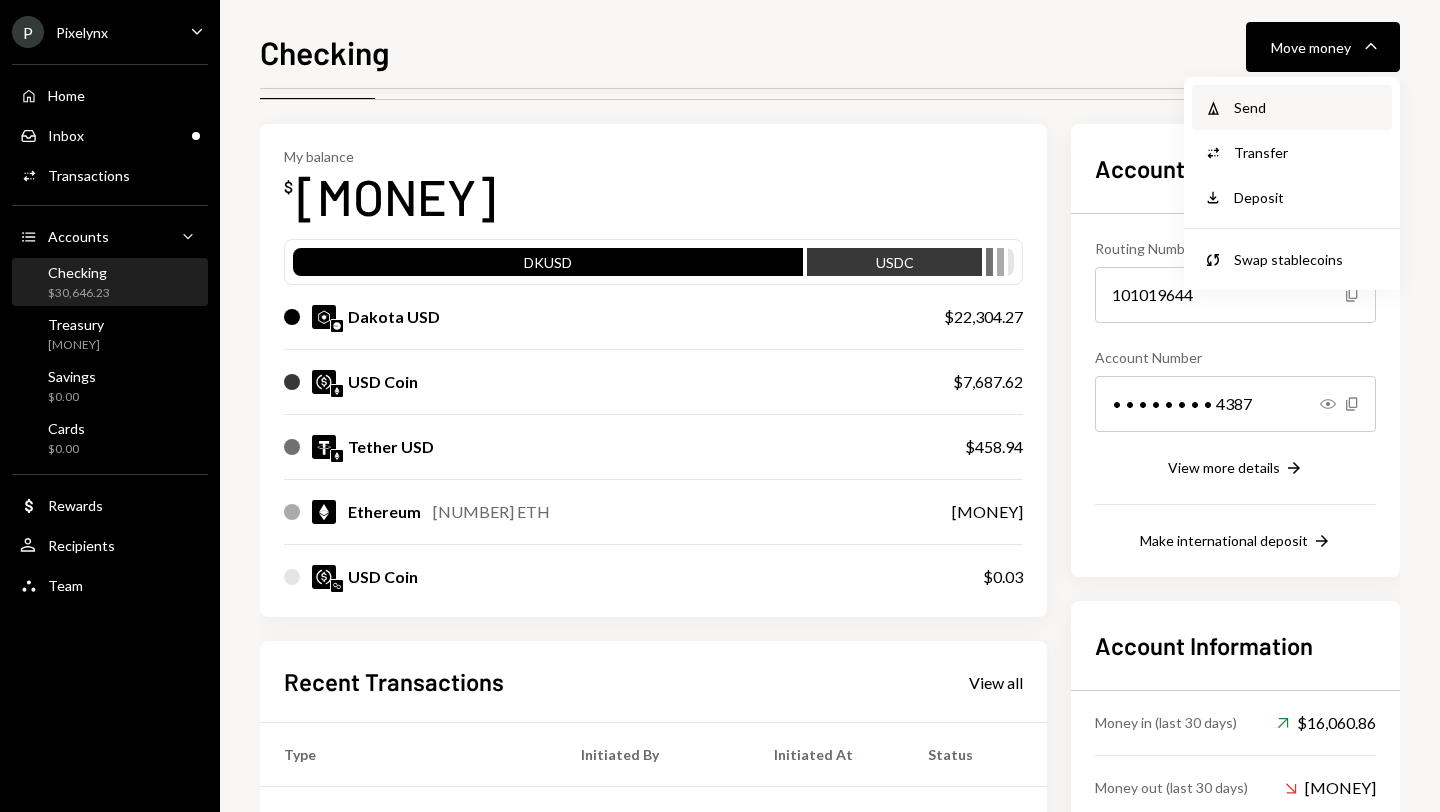 click on "Send" at bounding box center [1307, 107] 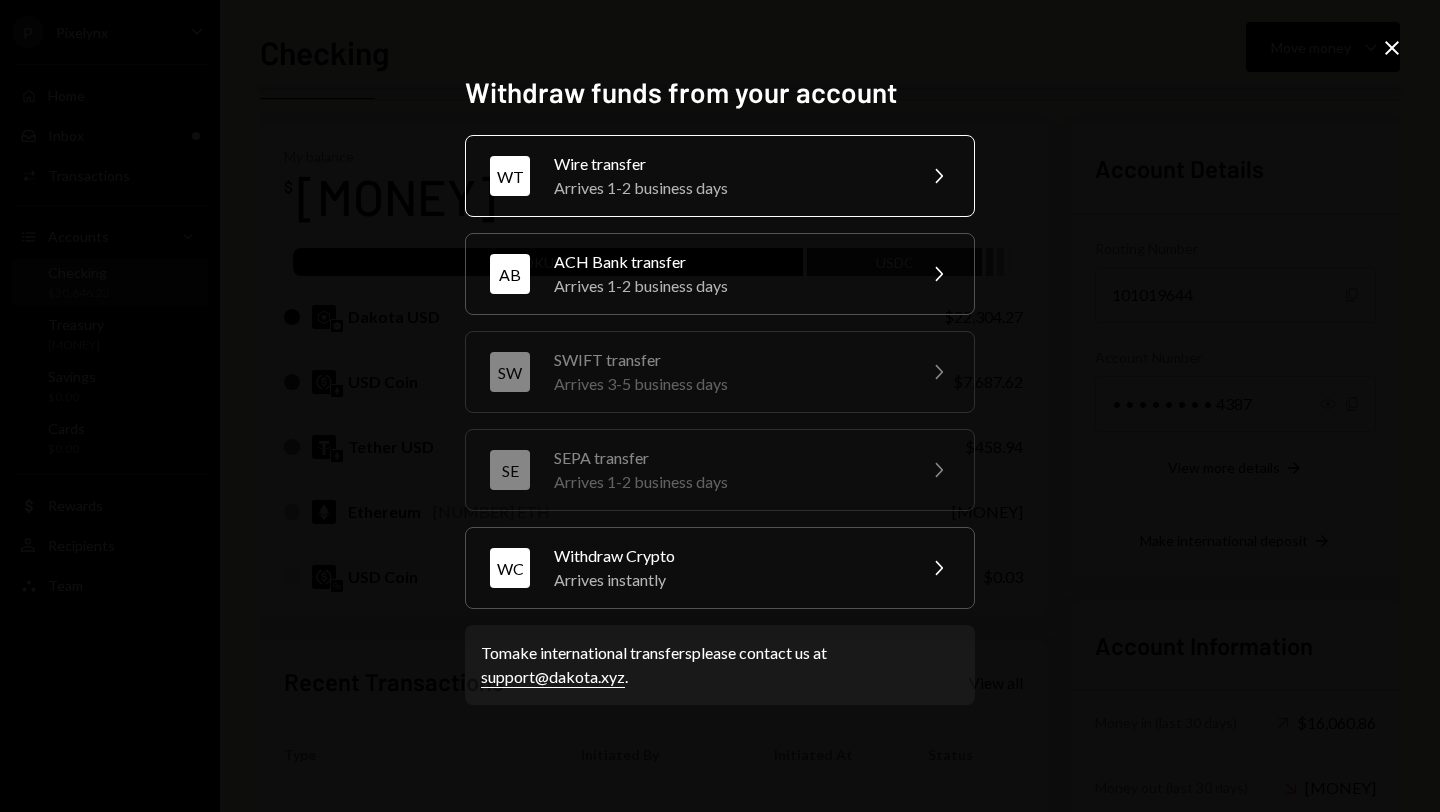 click on "WT Wire transfer Arrives 1-2 business days Chevron Right" at bounding box center (720, 176) 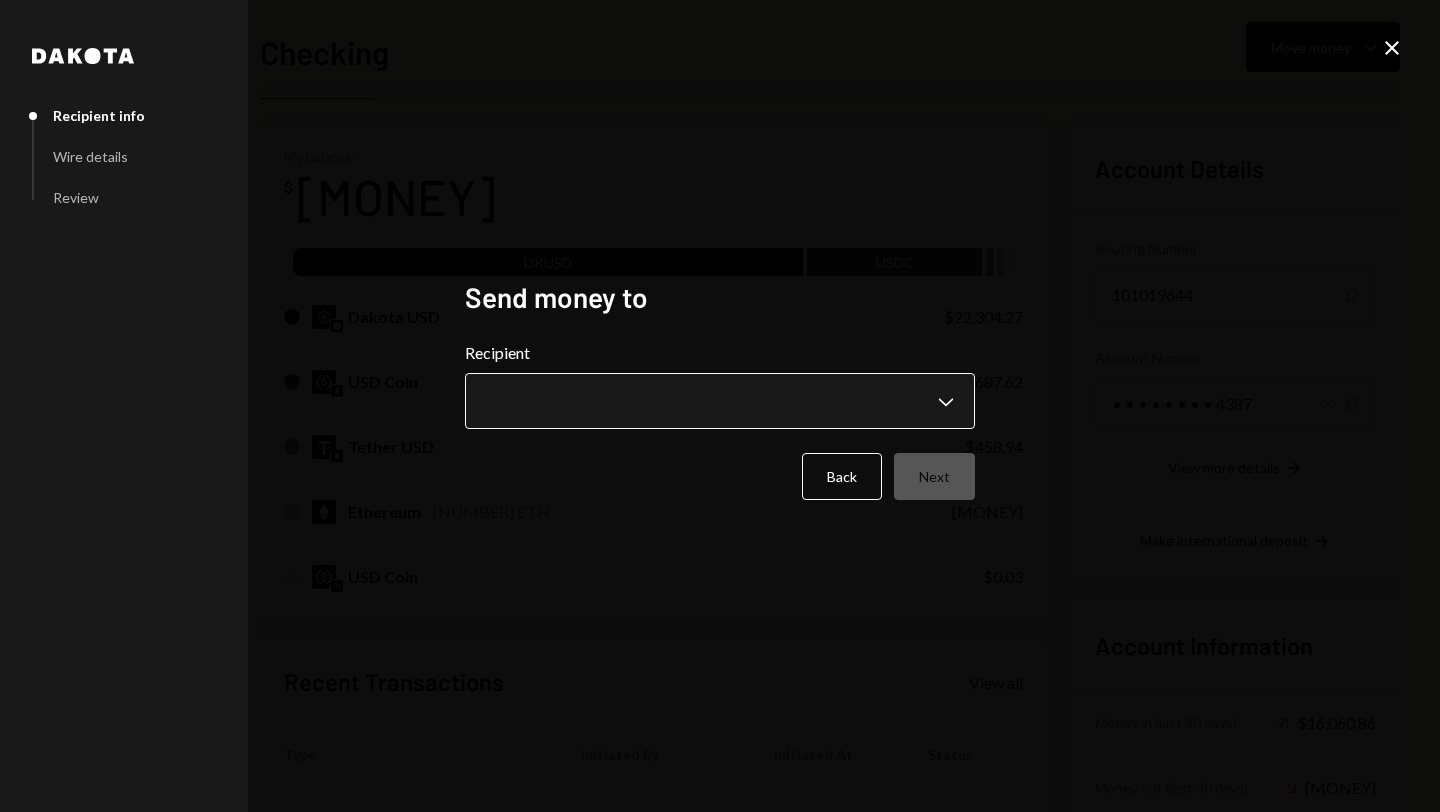 click on "P Pixelynx Caret Down Home Home Inbox Inbox Activities Transactions Accounts Accounts Caret Down Checking $[MONEY] Treasury $[MONEY] Savings $0.00 Cards $0.00 Dollar Rewards User Recipients Team Team Checking Move money Caret Down Overview Security Settings My balance $ [MONEY] DKUSD USDC Dakota USD $[MONEY] USD Coin $[MONEY] Tether USD $[MONEY] Ethereum [NUMBER] ETH $[MONEY] USD Coin $0.03 Recent Transactions View all Type Initiated By Initiated At Status Withdrawal [NUMBER] ETH [FIRST] [LAST] [DATE] [TIME] Completed Withdrawal [NUMBER] USDC [FIRST] [LAST] [DATE] [TIME] Completed Deposit [NUMBER] USDC [UUID] Copy [DATE] [TIME] Completed Stablecoin Conversion [MONEY] [FIRST] [LAST] [DATE] [TIME] Completed Withdrawal [NUMBER] USDT [FIRST] [LAST] [DATE] [TIME] Completed Account Details Routing Number [NUMBER] Copy Account Number • • • • • • • • [NUMBER] Show Copy View more details Right Arrow Make international deposit Right Arrow Account Information Money in (last 30 days)" at bounding box center (720, 406) 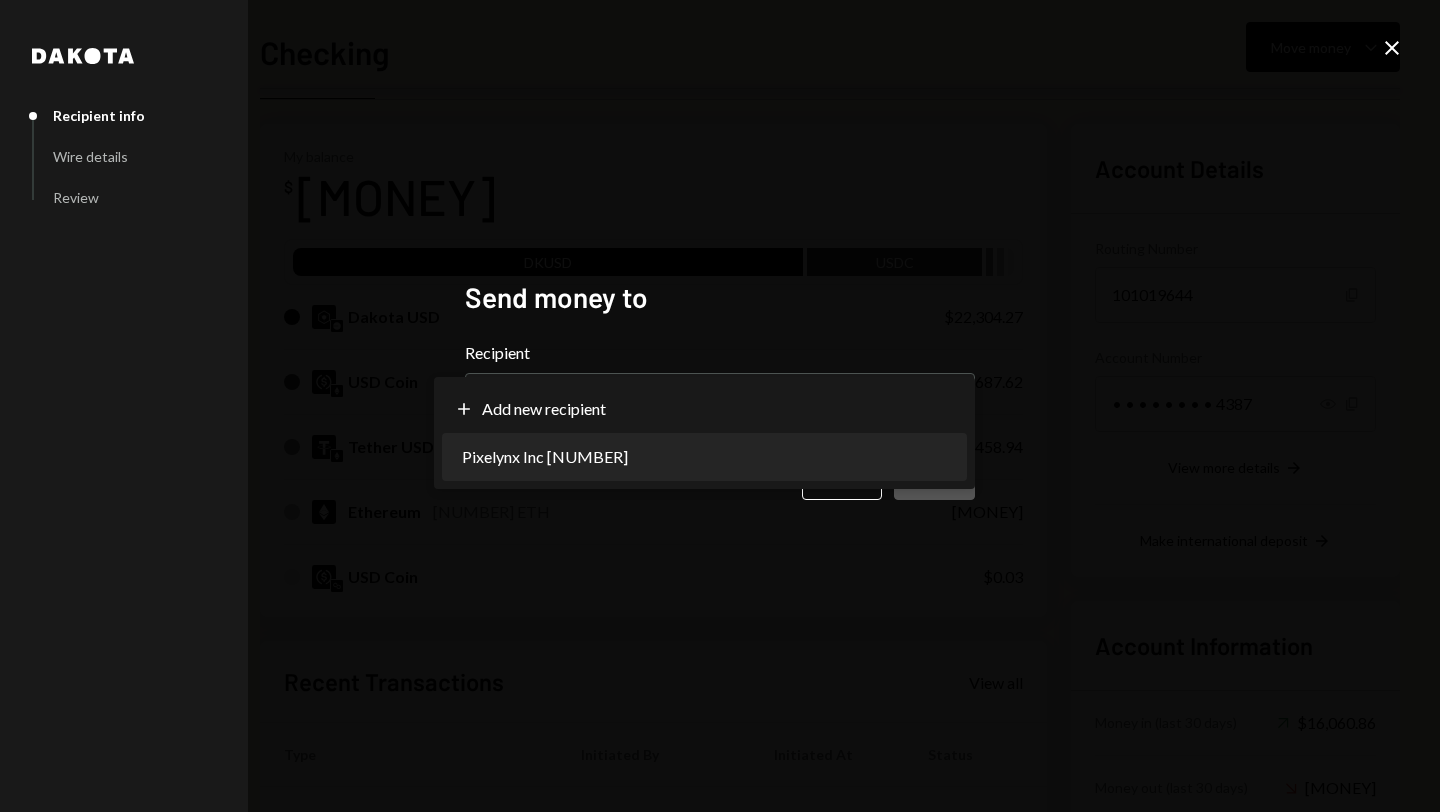 select on "**********" 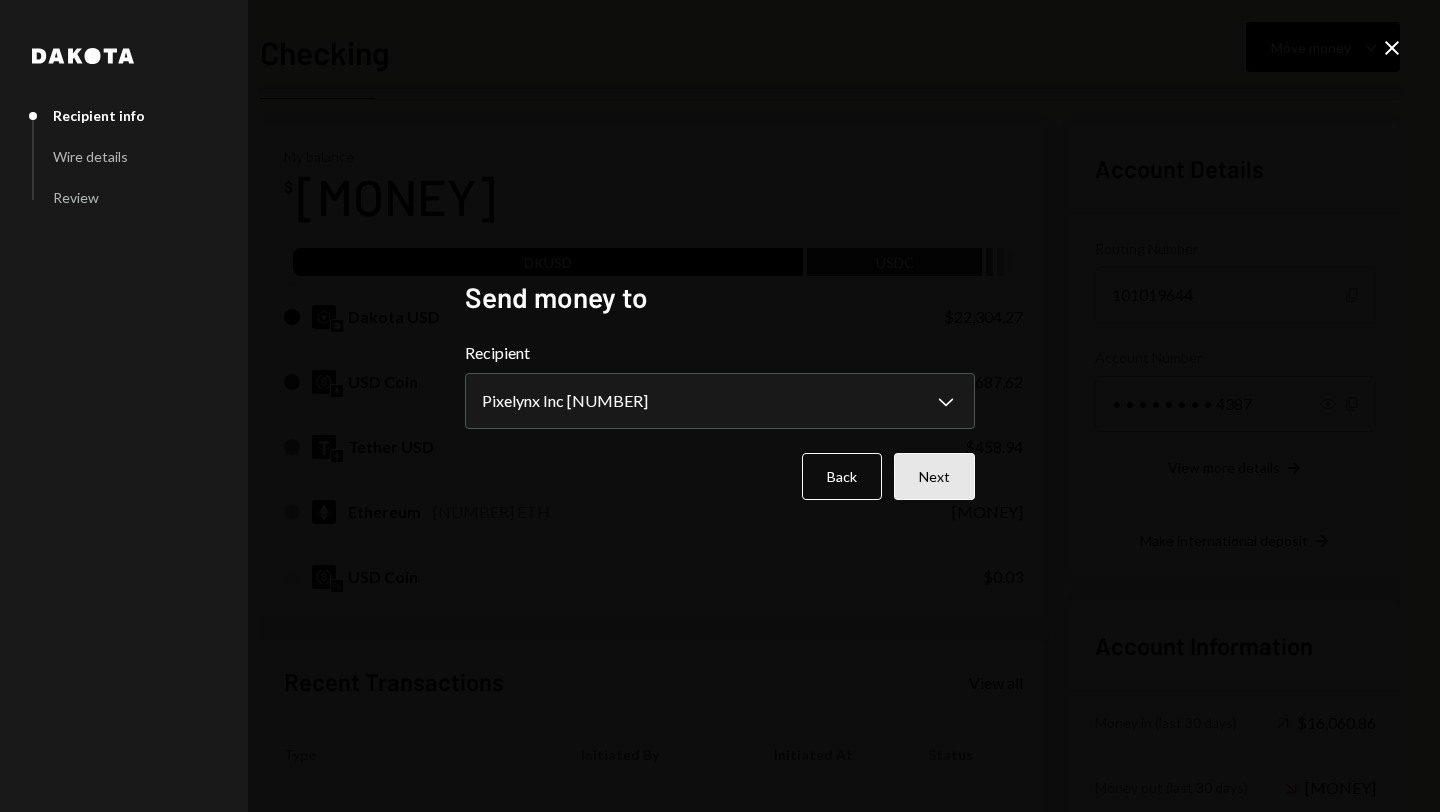 click on "Next" at bounding box center [934, 476] 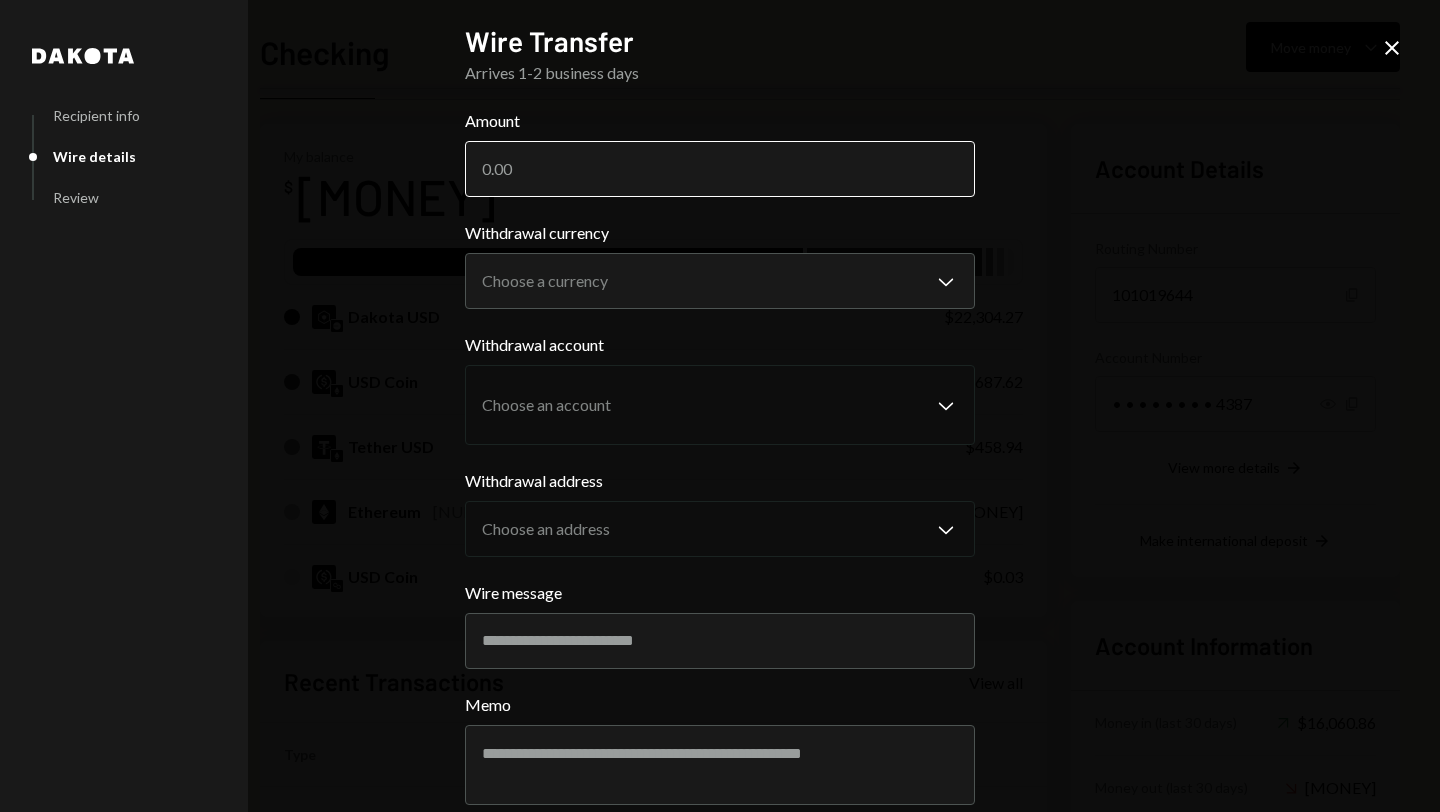 click on "Amount" at bounding box center [720, 169] 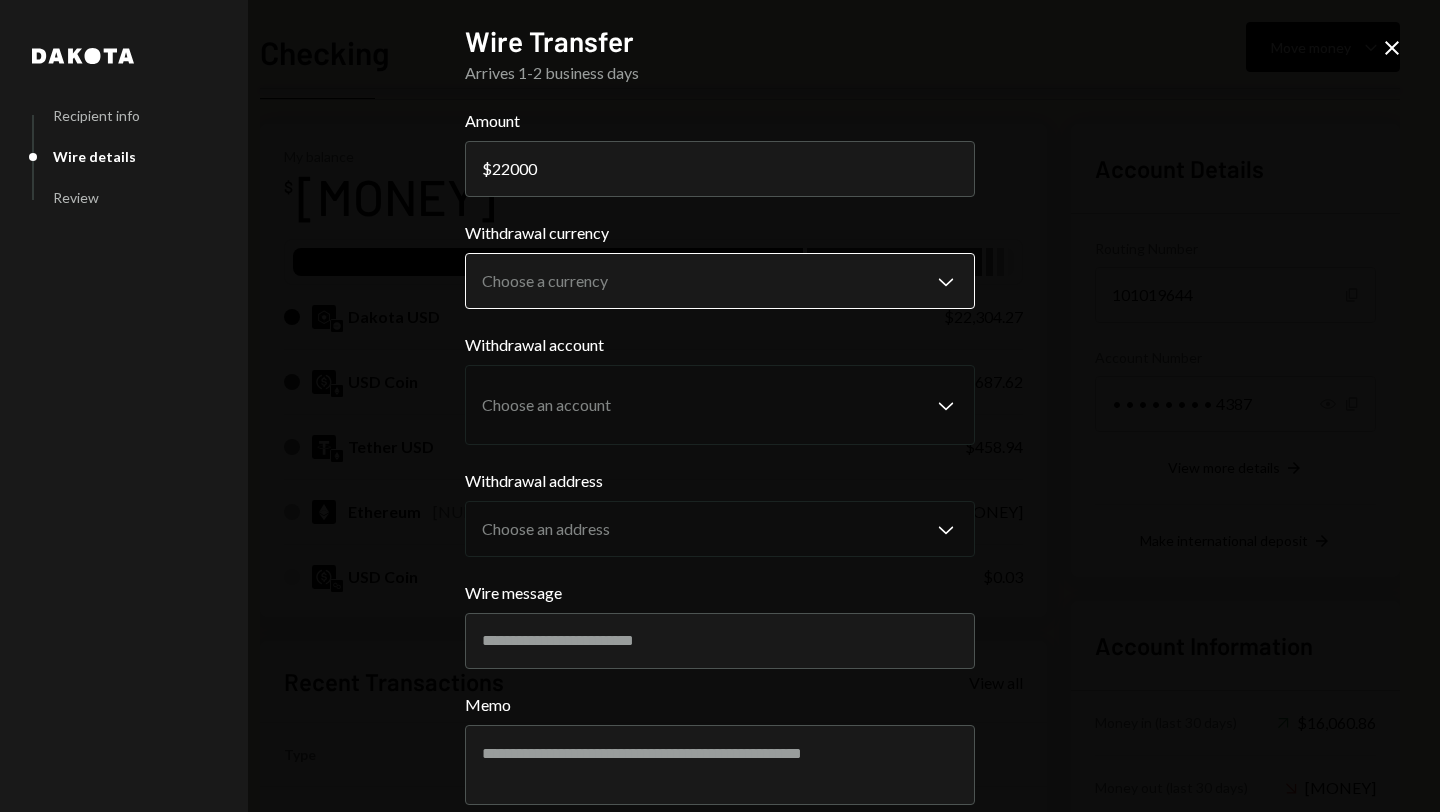 type on "22000" 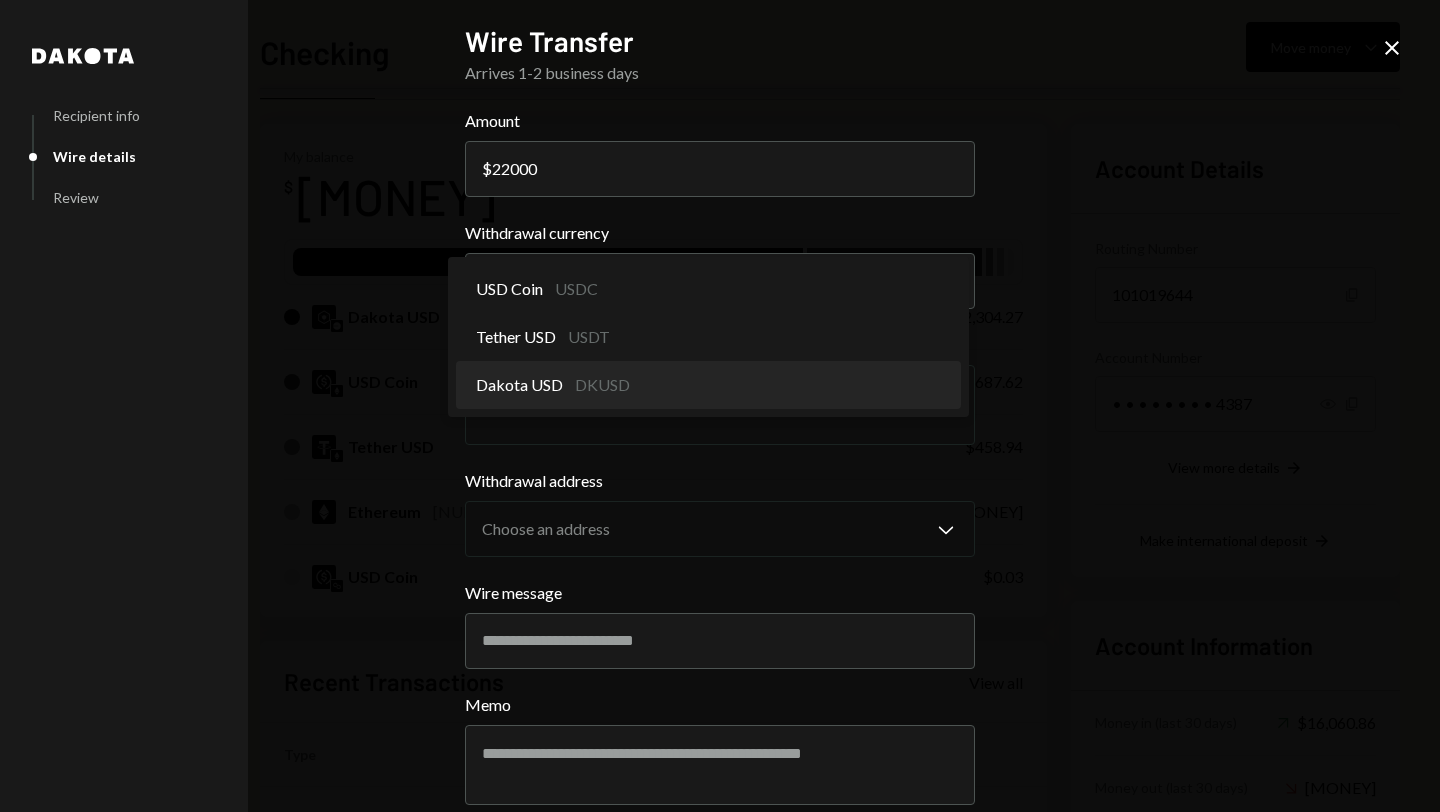 select on "*****" 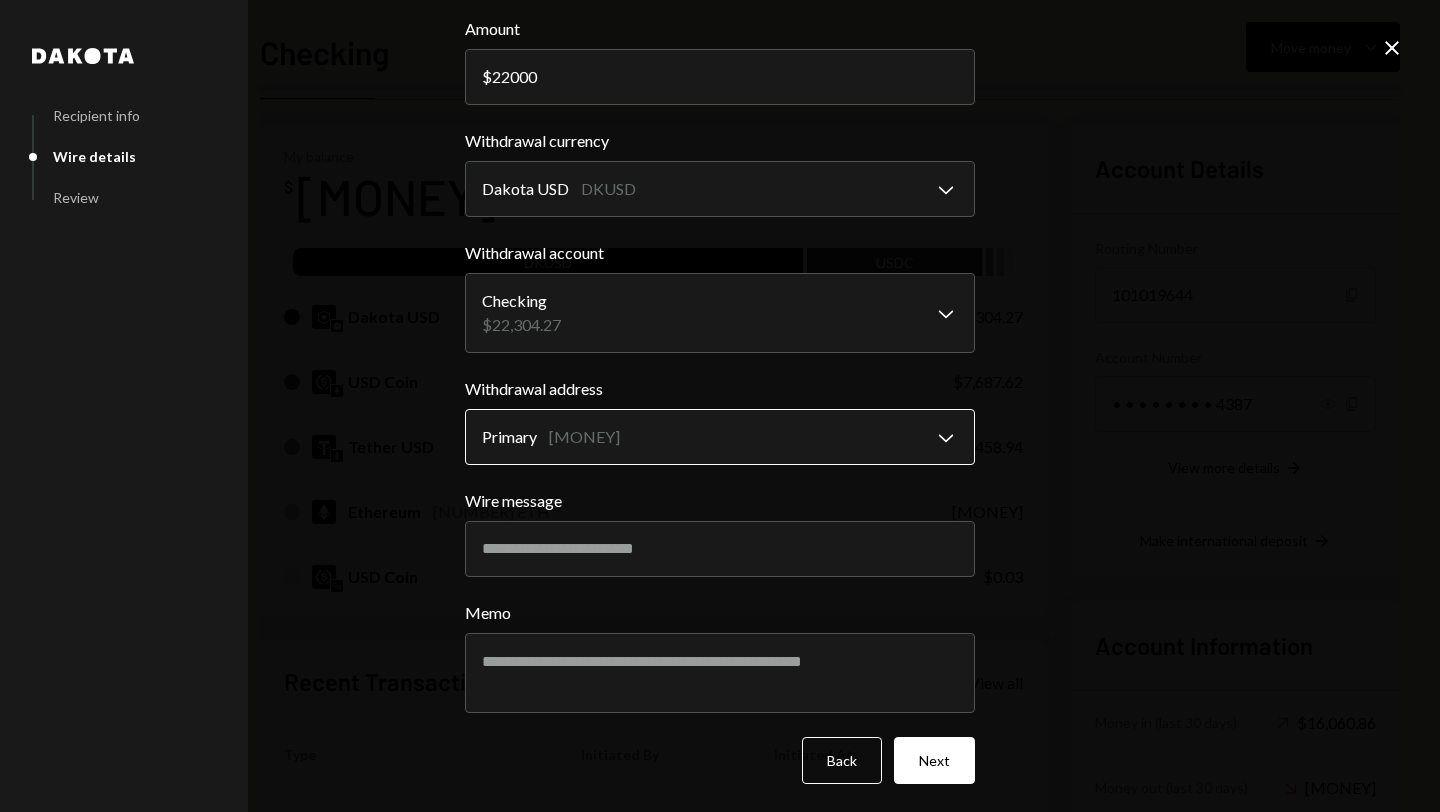 scroll, scrollTop: 95, scrollLeft: 0, axis: vertical 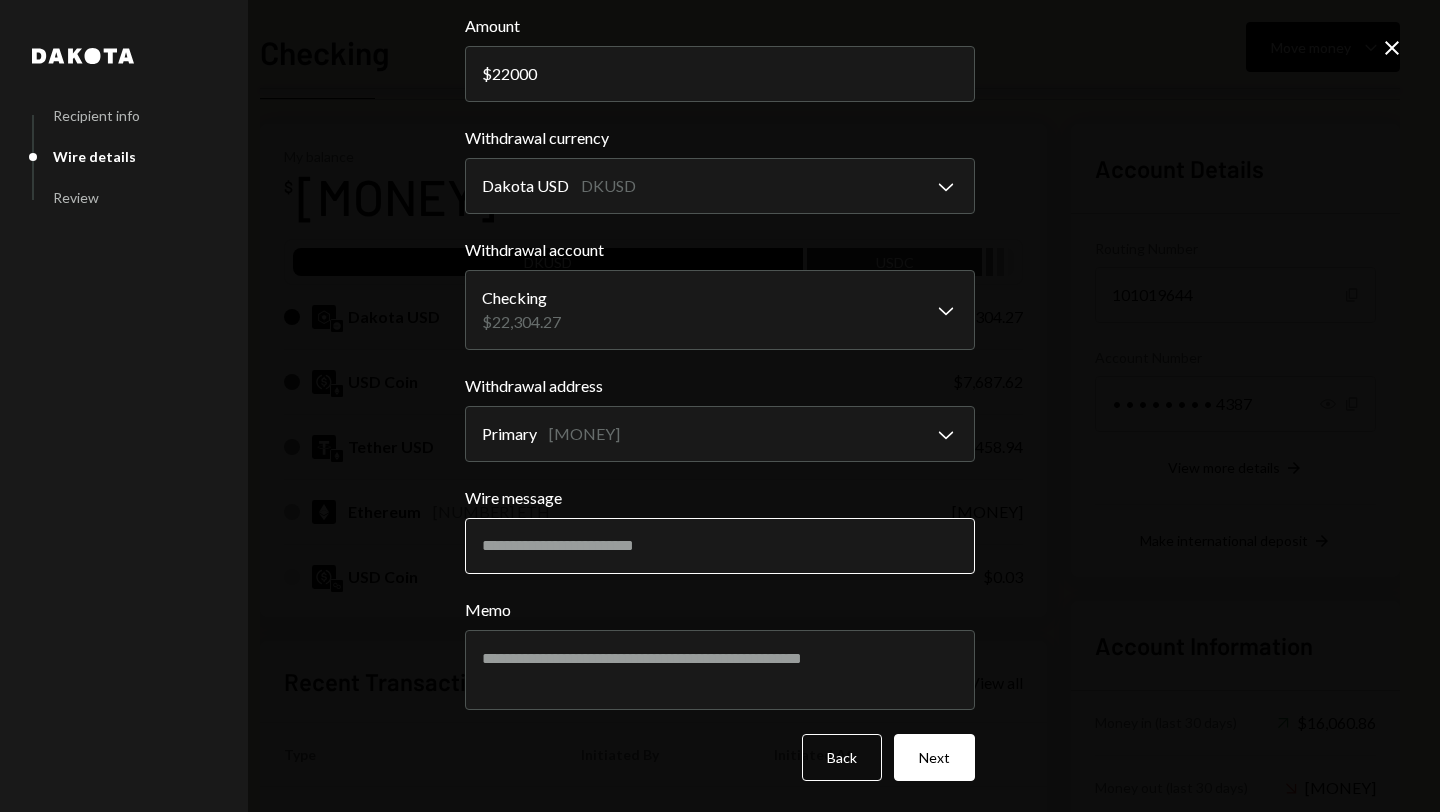 click on "Wire message" at bounding box center [720, 546] 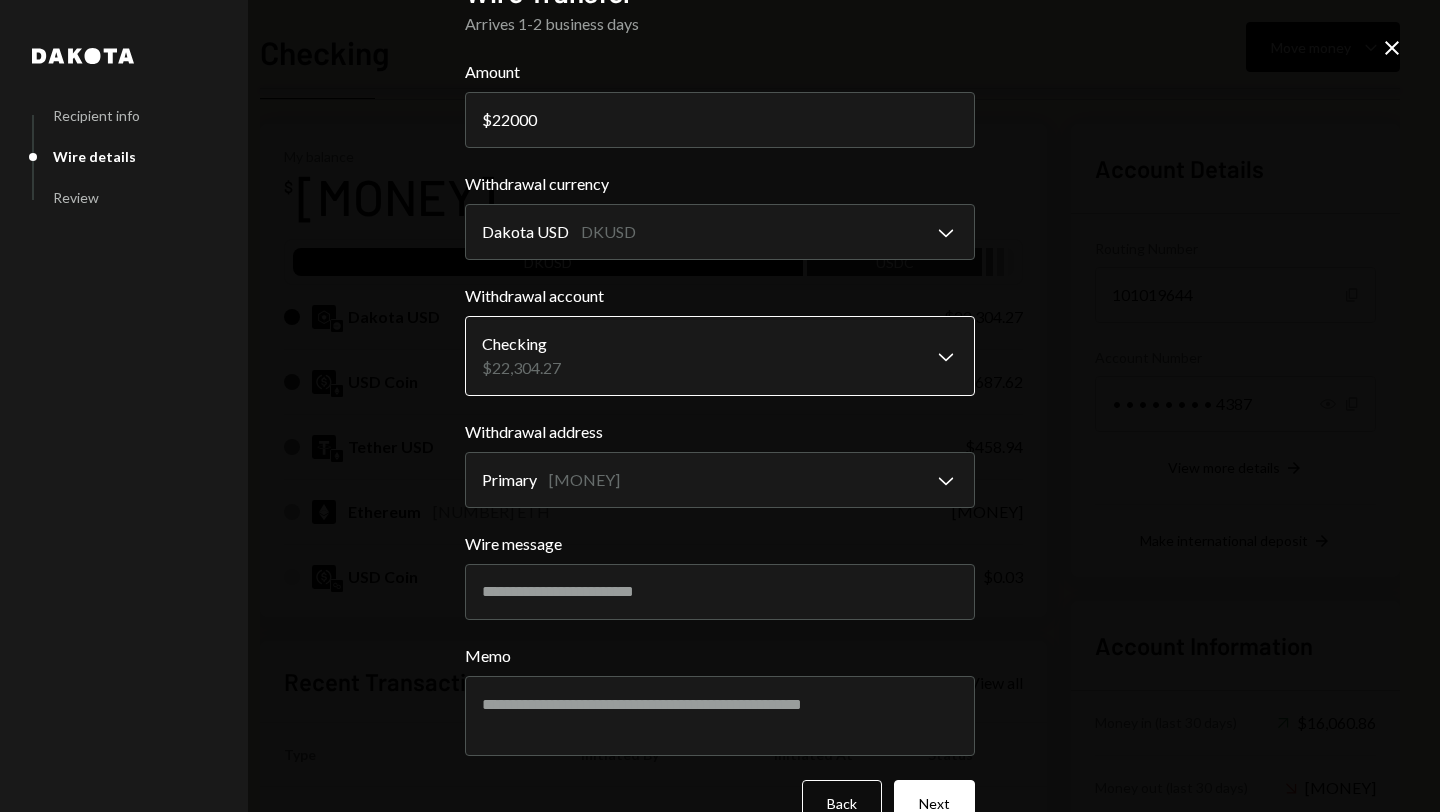 scroll, scrollTop: 95, scrollLeft: 0, axis: vertical 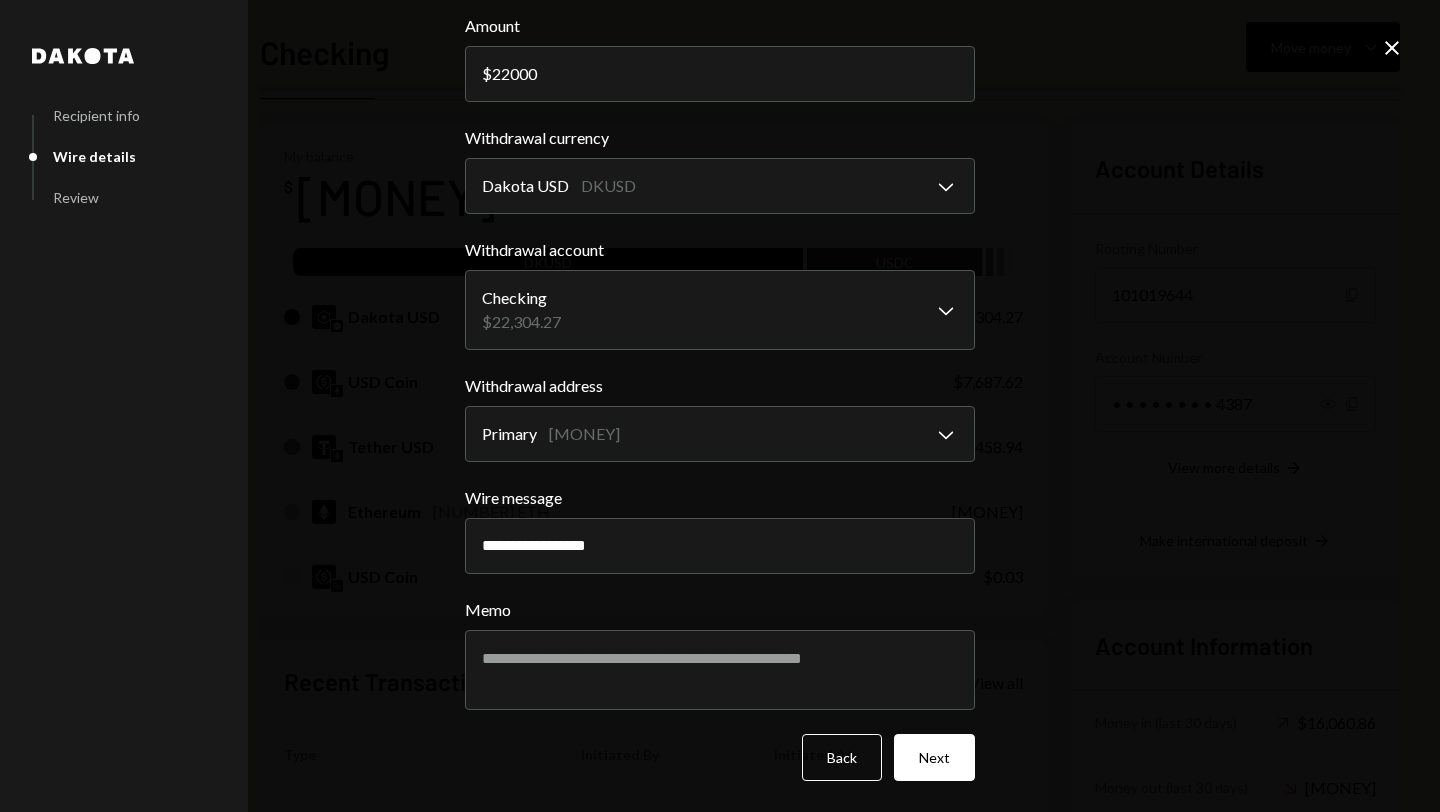 drag, startPoint x: 642, startPoint y: 543, endPoint x: 391, endPoint y: 543, distance: 251 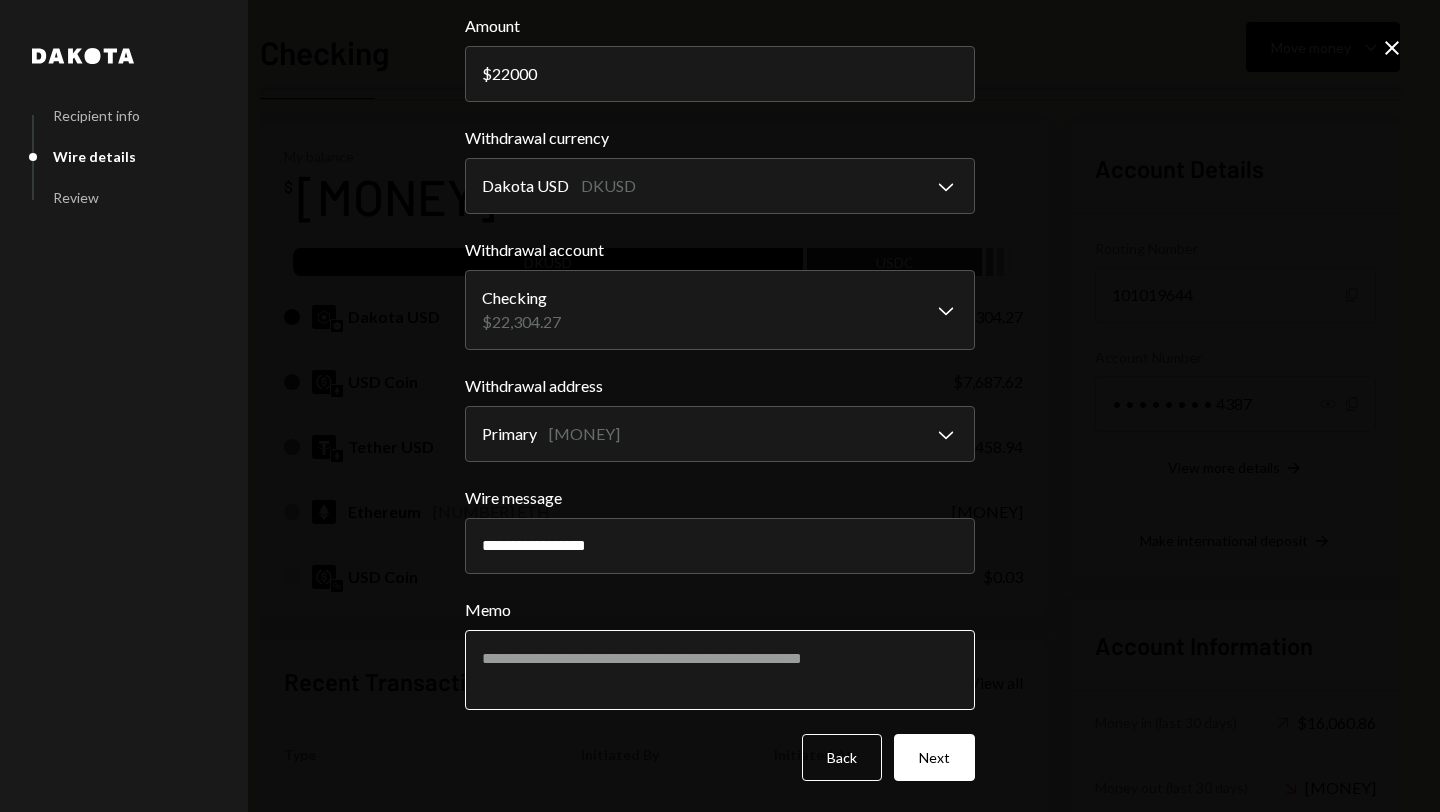 type on "**********" 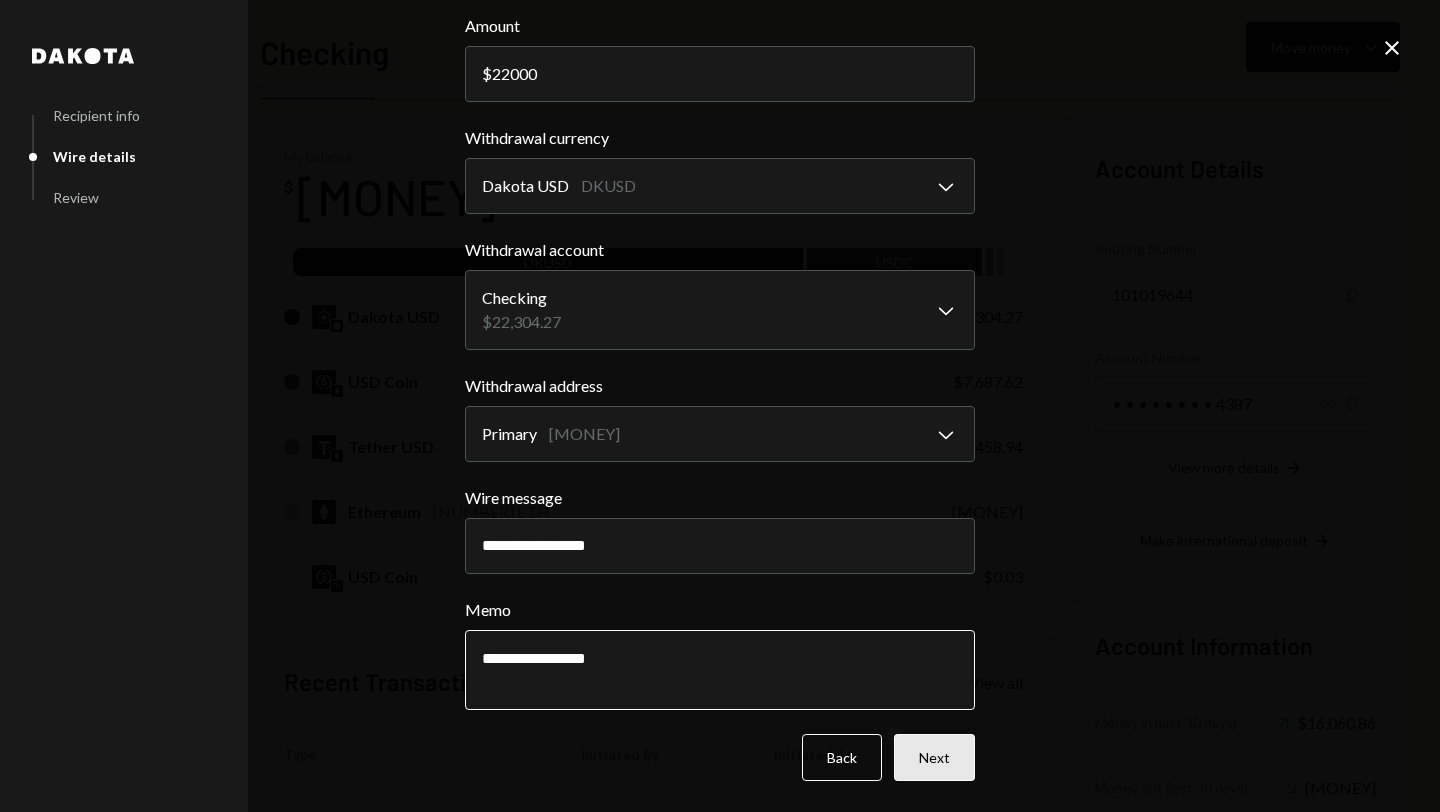 type on "**********" 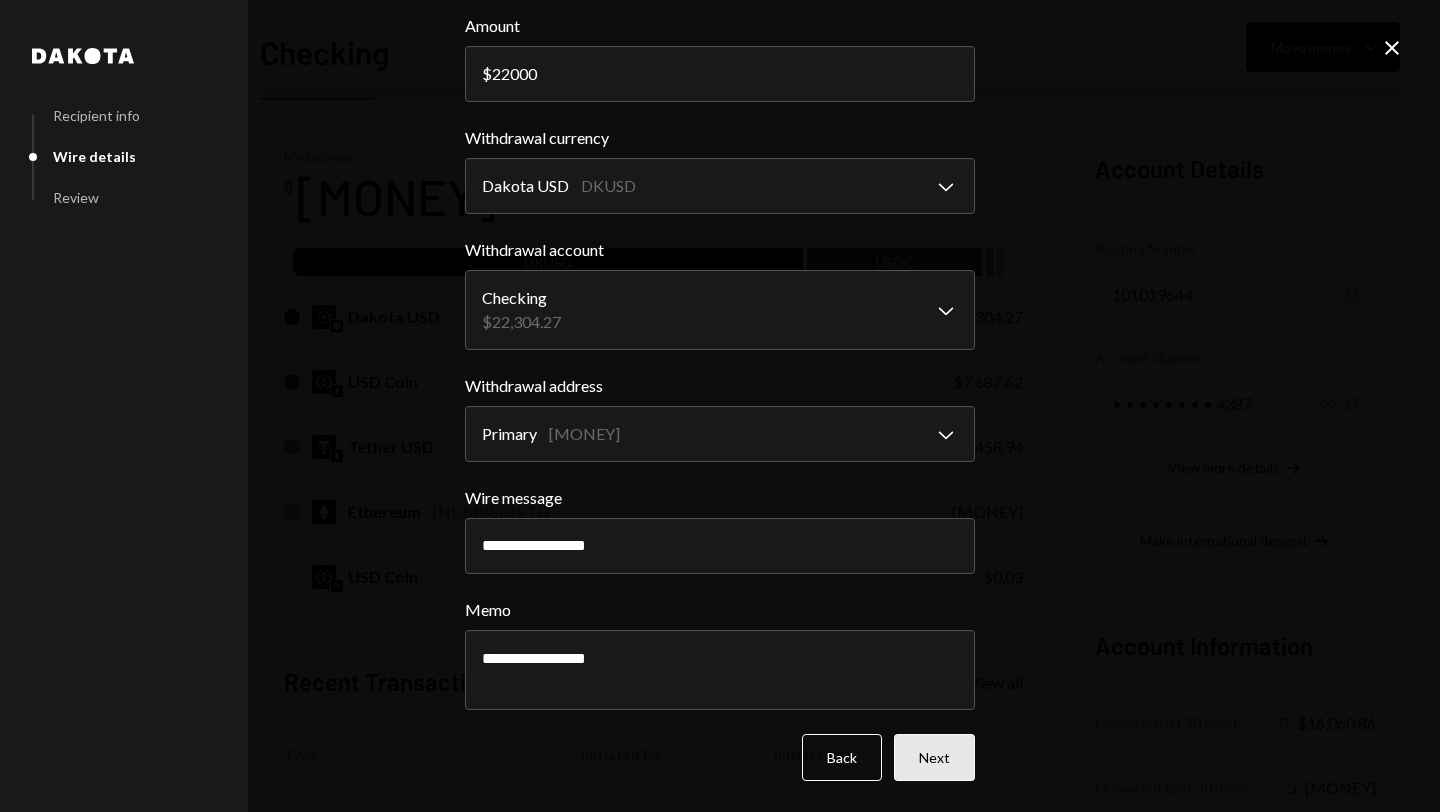 click on "Next" at bounding box center (934, 757) 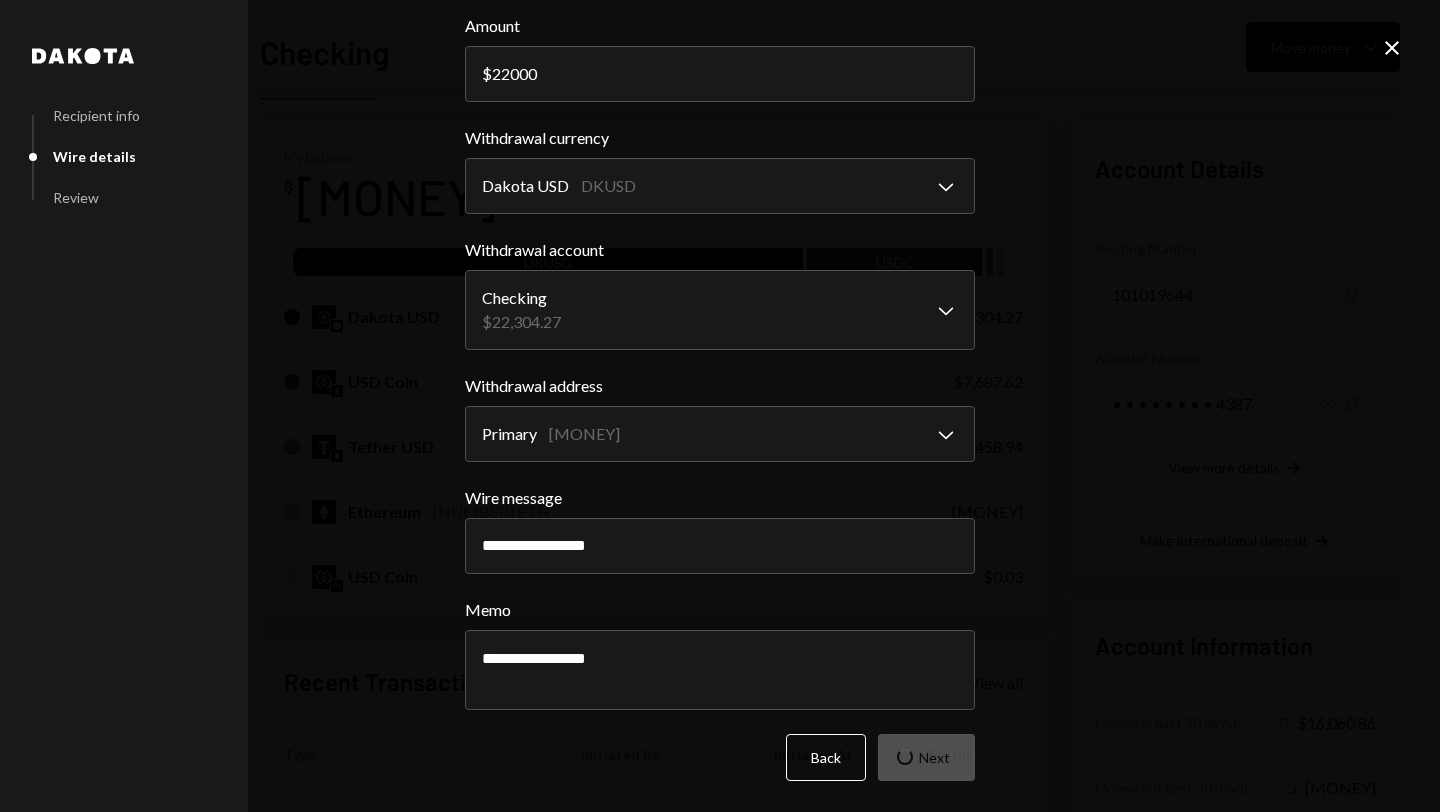 scroll, scrollTop: 0, scrollLeft: 0, axis: both 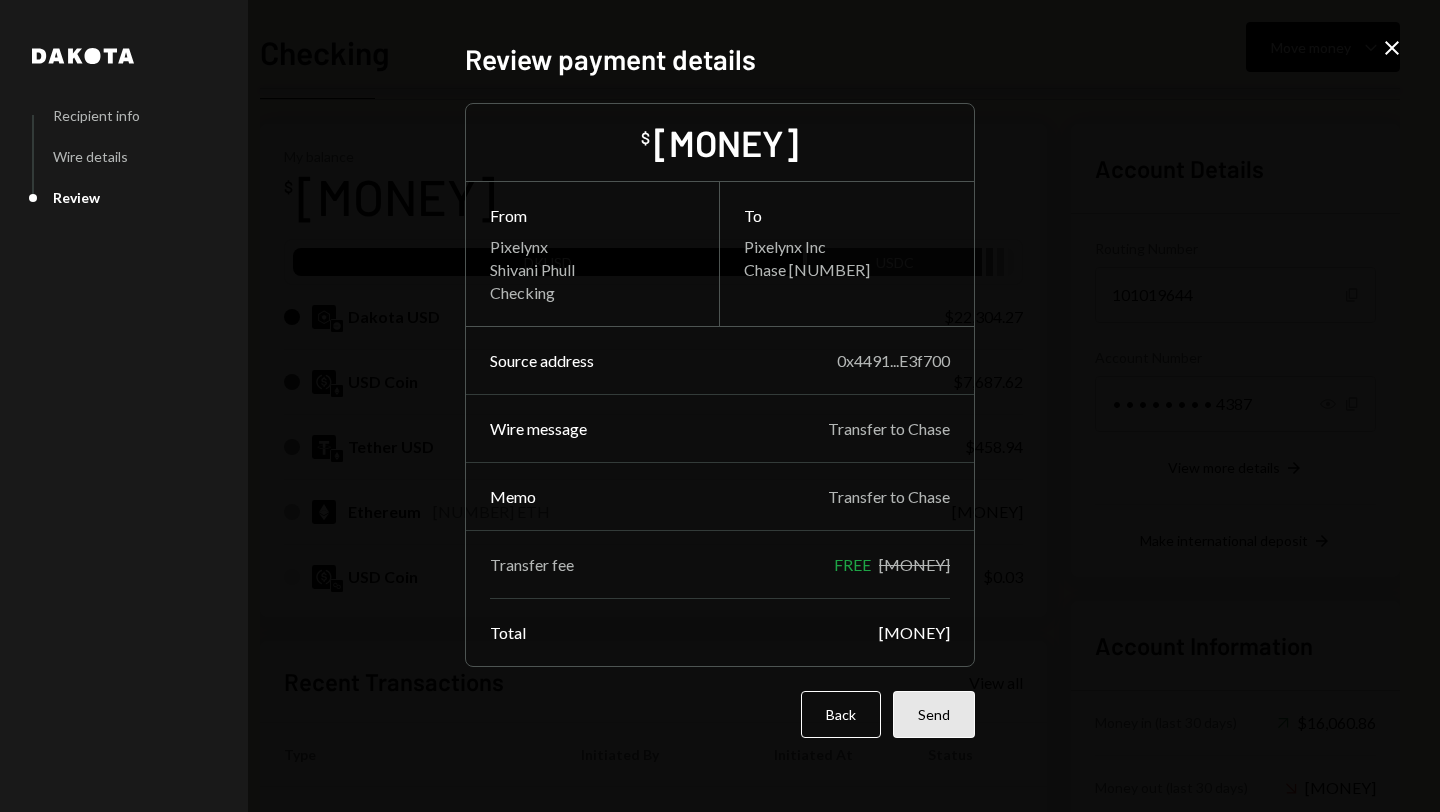 click on "Send" at bounding box center [934, 714] 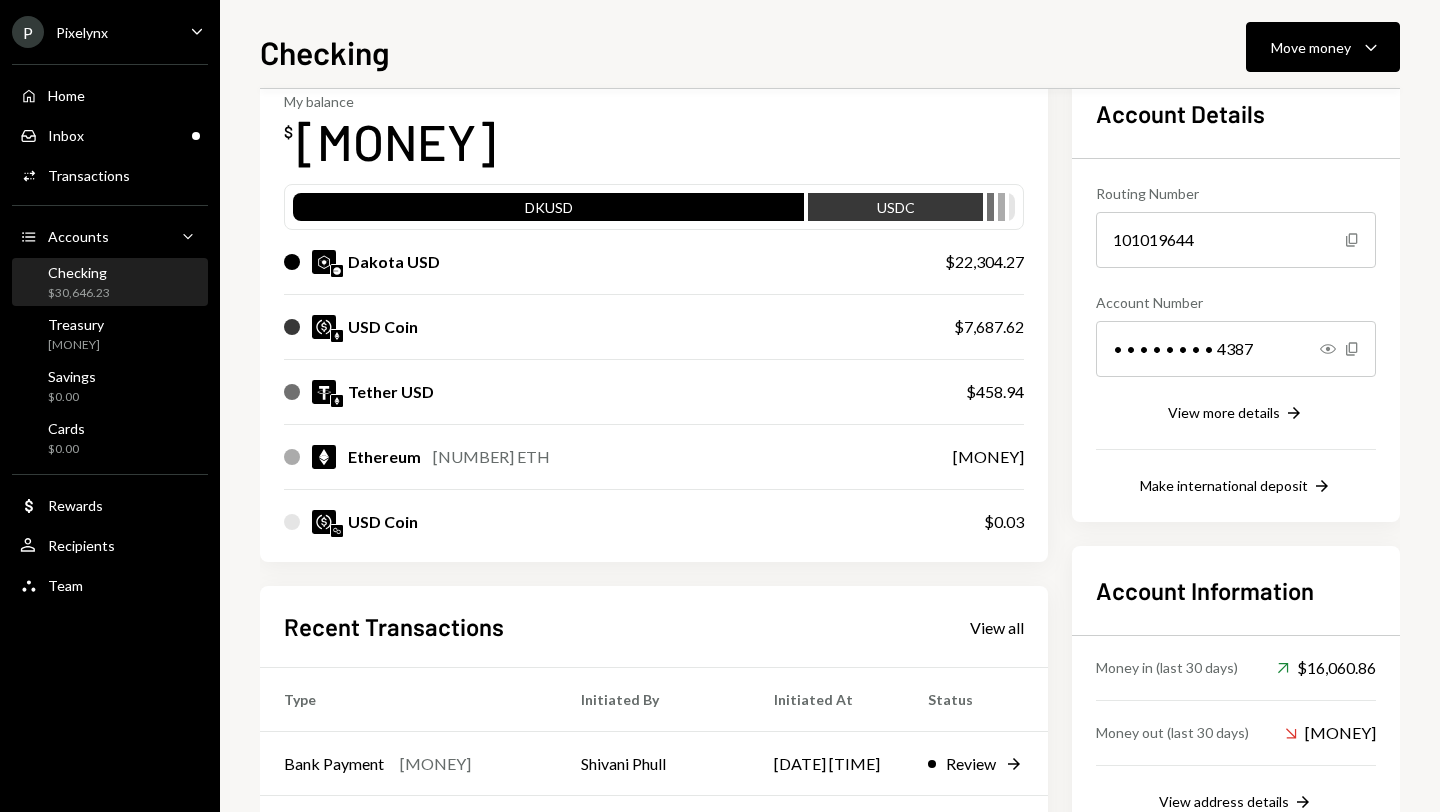 scroll, scrollTop: 272, scrollLeft: 0, axis: vertical 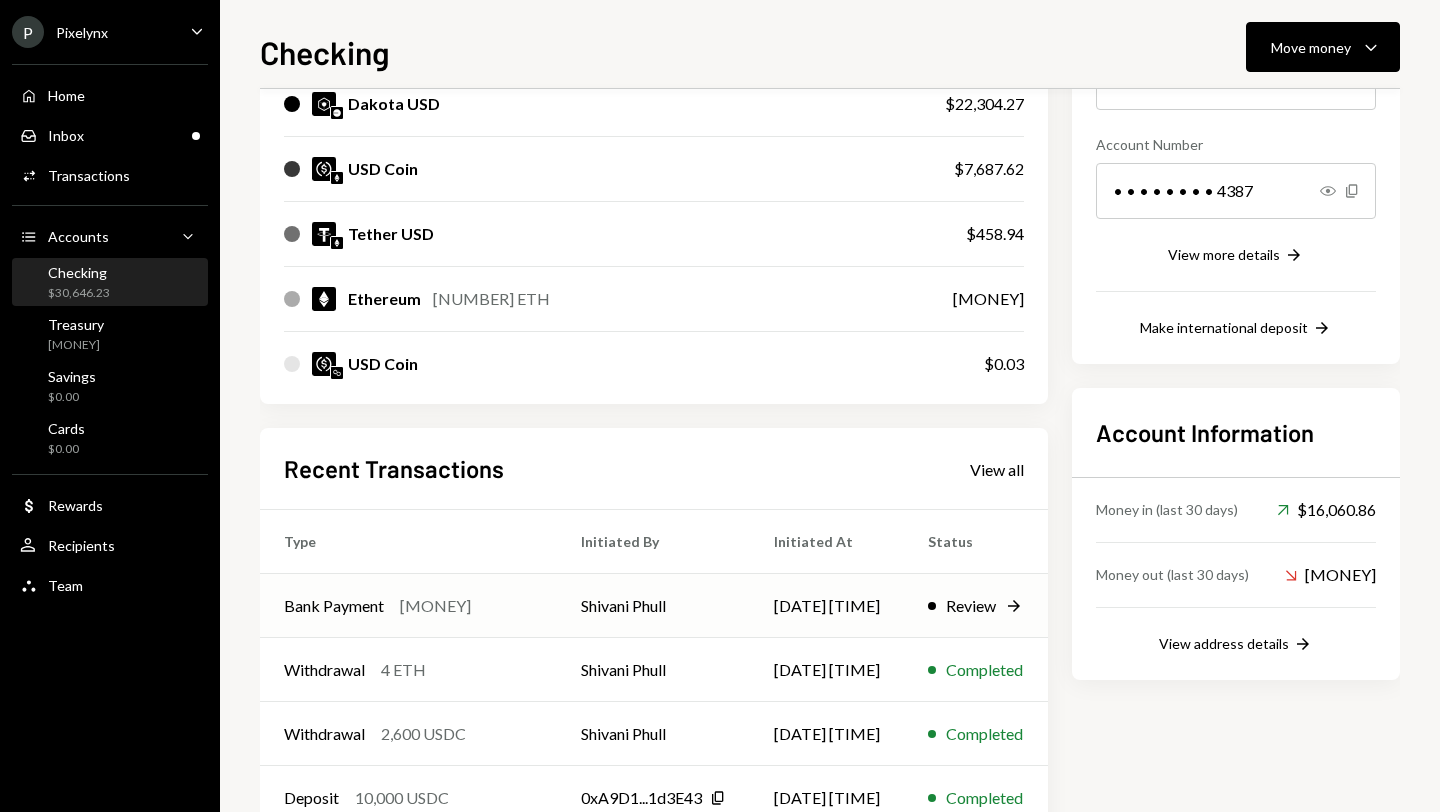 click on "[MONEY]" at bounding box center [435, 606] 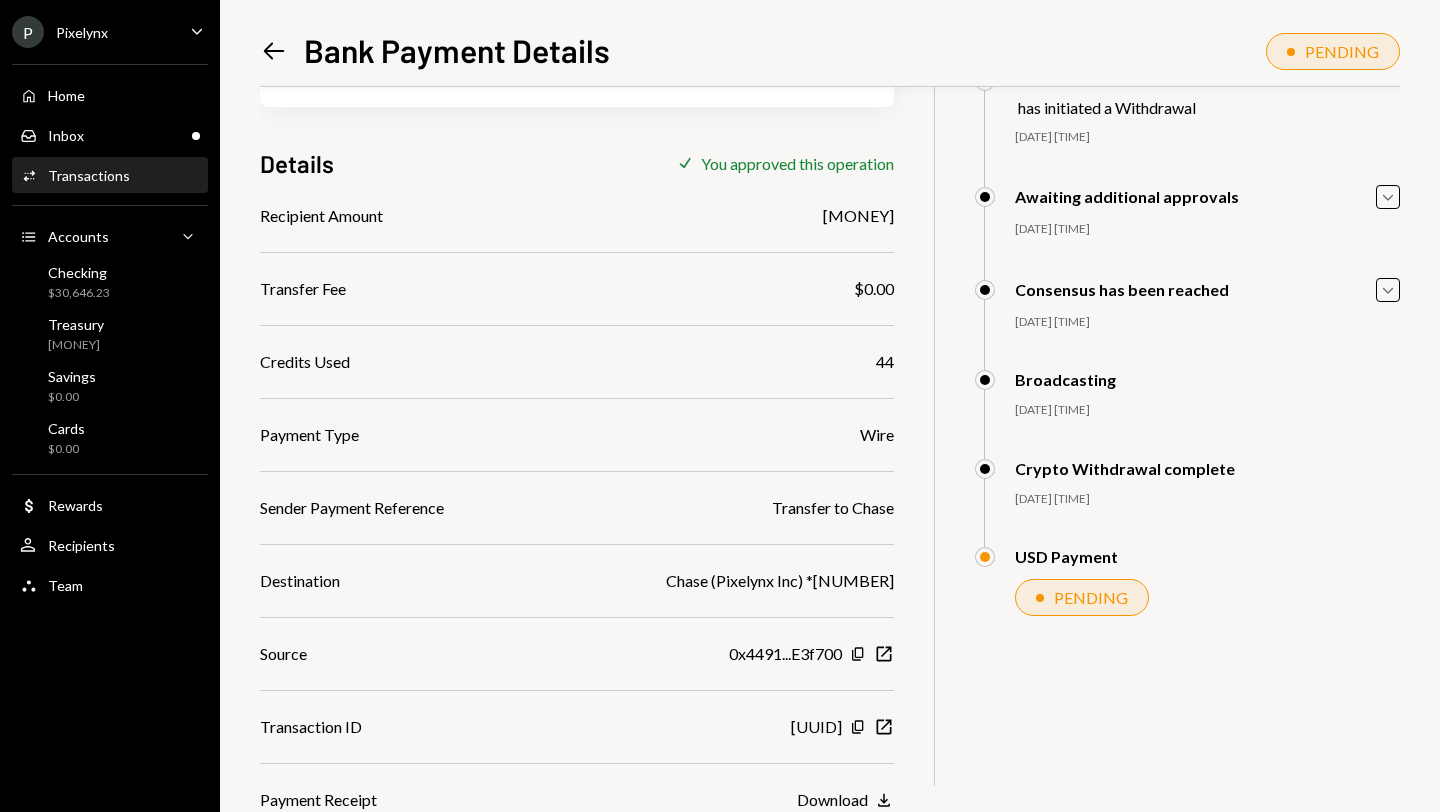 scroll, scrollTop: 0, scrollLeft: 0, axis: both 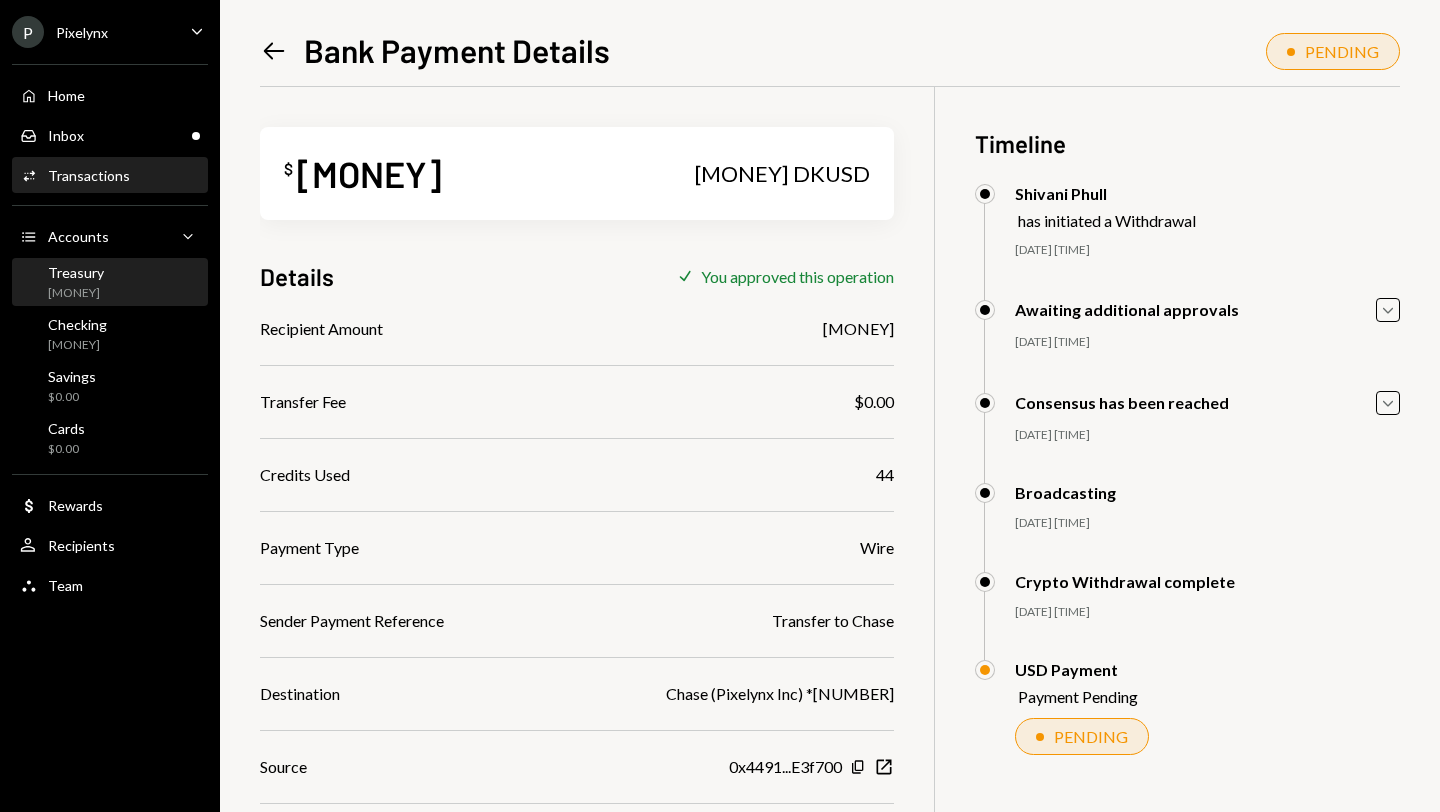 click on "Treasury [MONEY]" at bounding box center (110, 283) 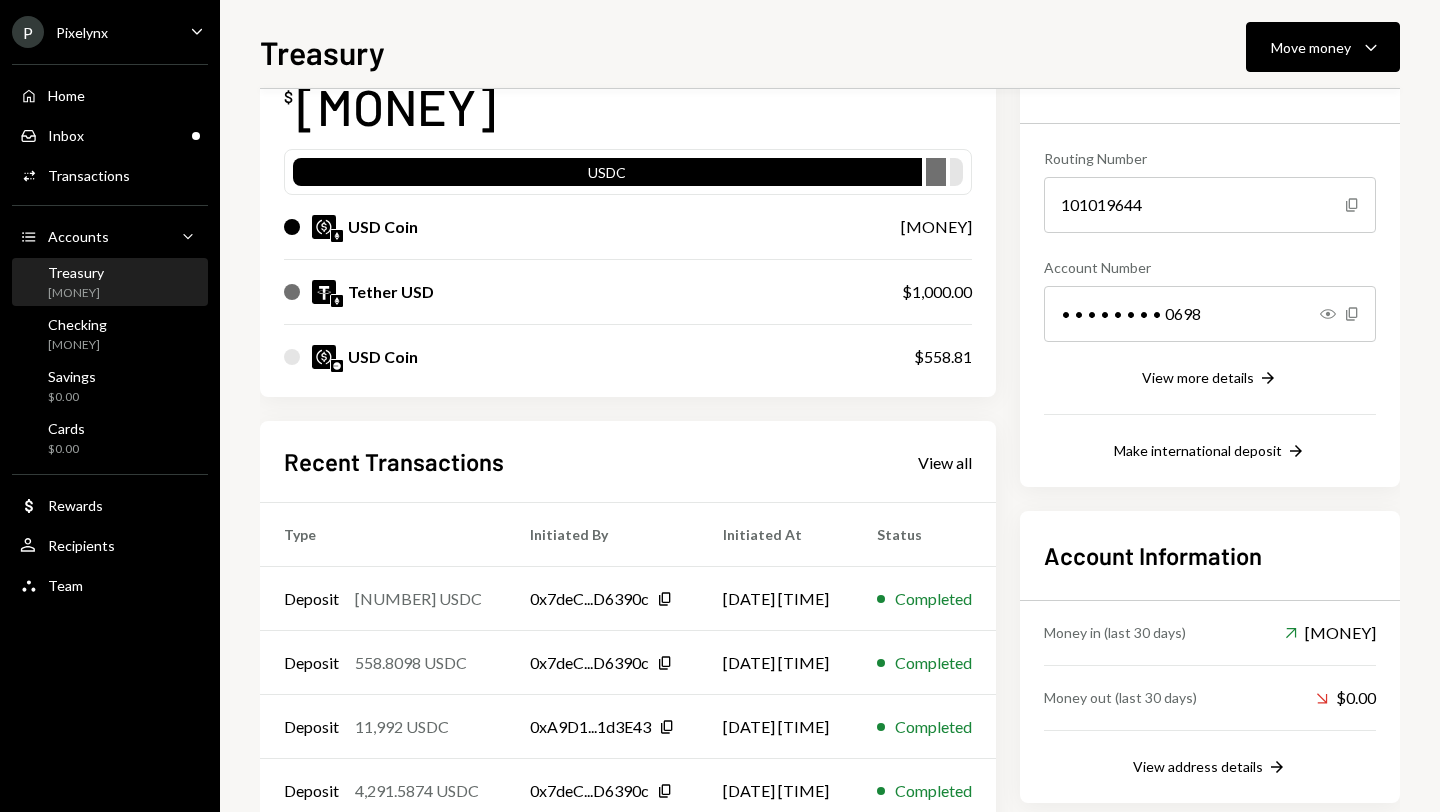 scroll, scrollTop: 128, scrollLeft: 0, axis: vertical 